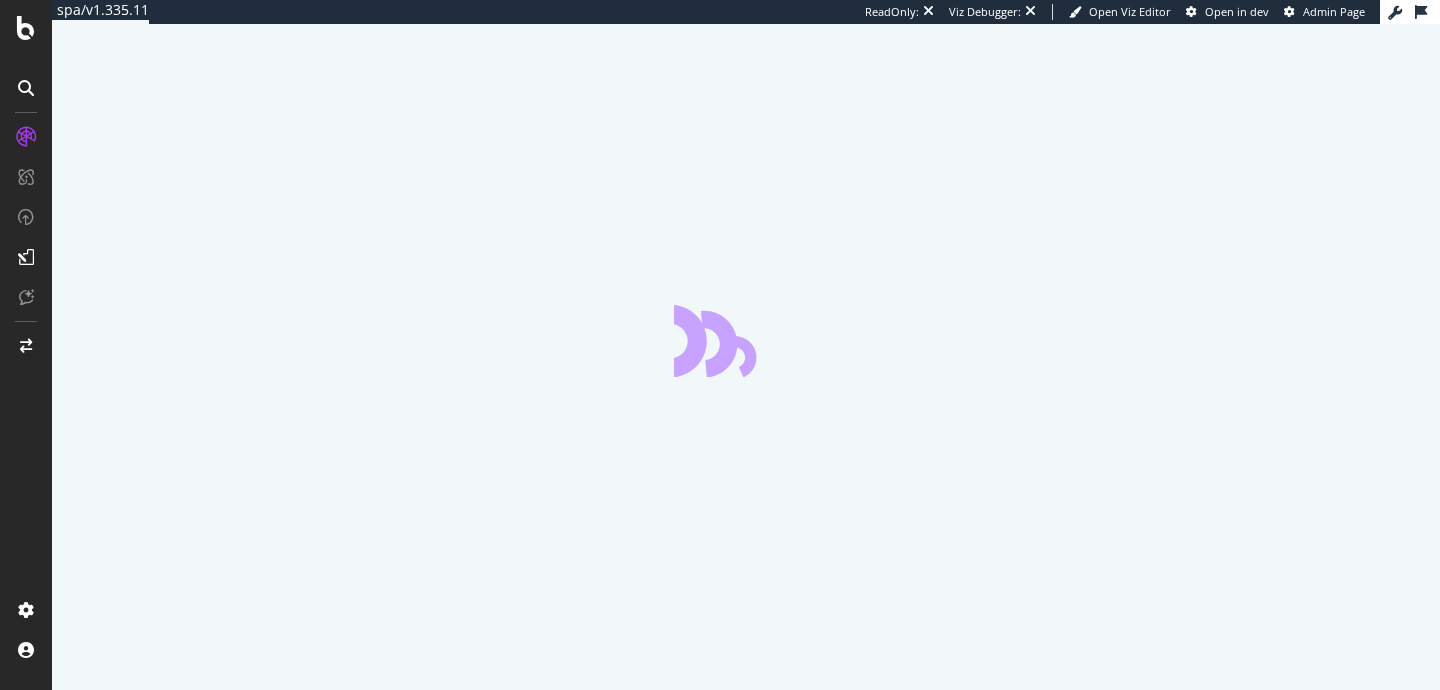 scroll, scrollTop: 0, scrollLeft: 0, axis: both 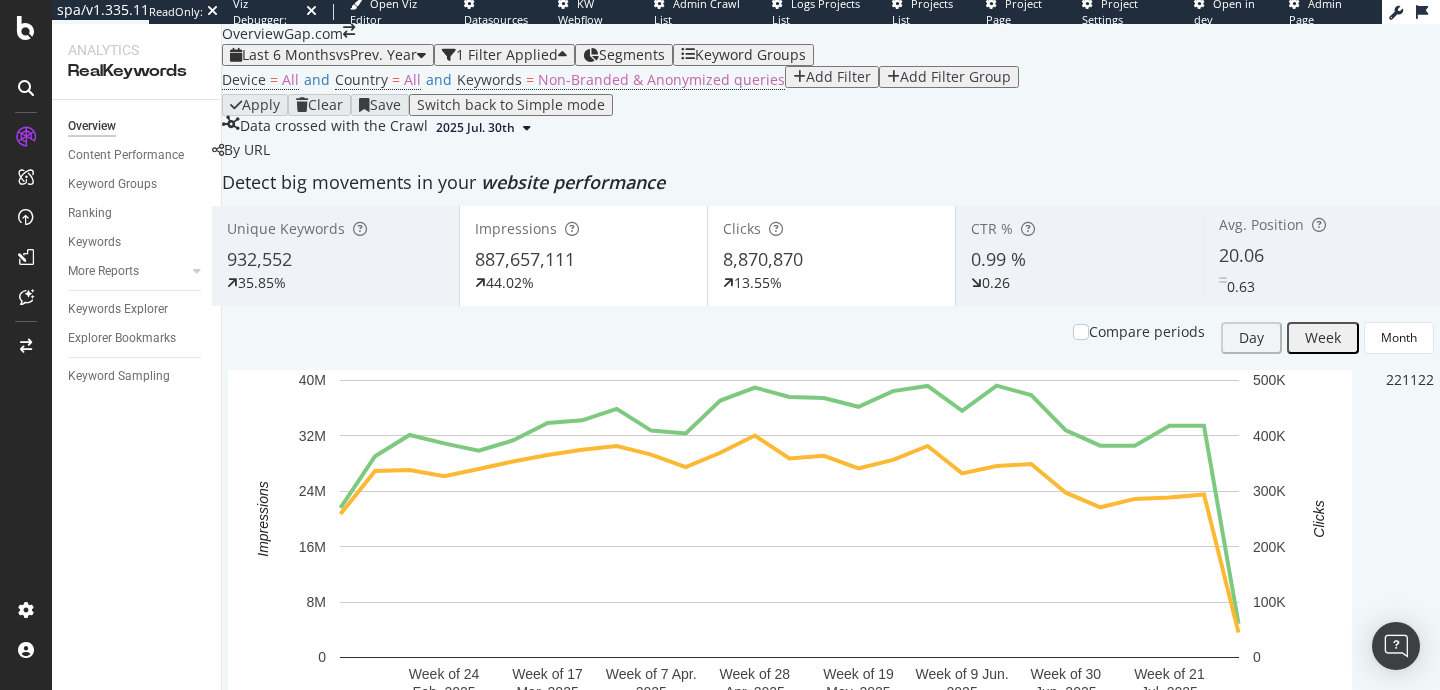 click on "Segments" at bounding box center [632, 54] 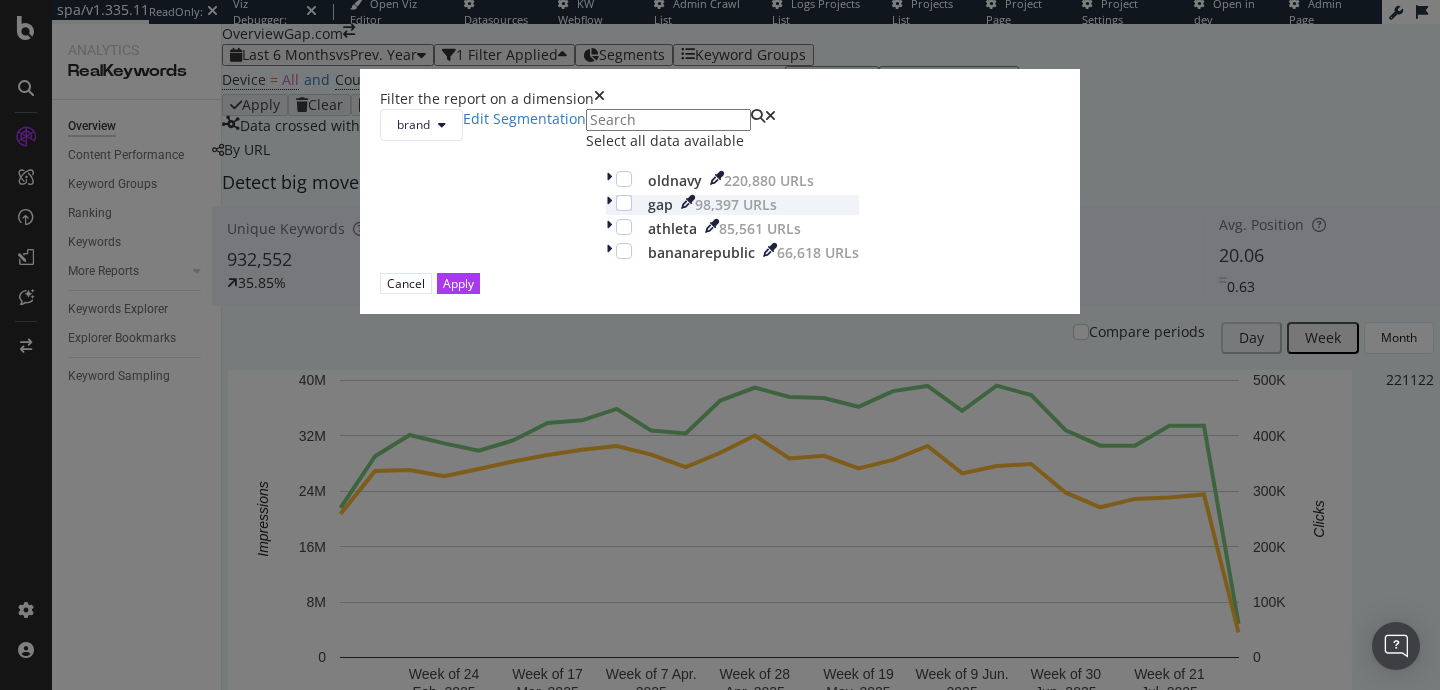 click on "gap [NUMBER] URLs" at bounding box center [732, 205] 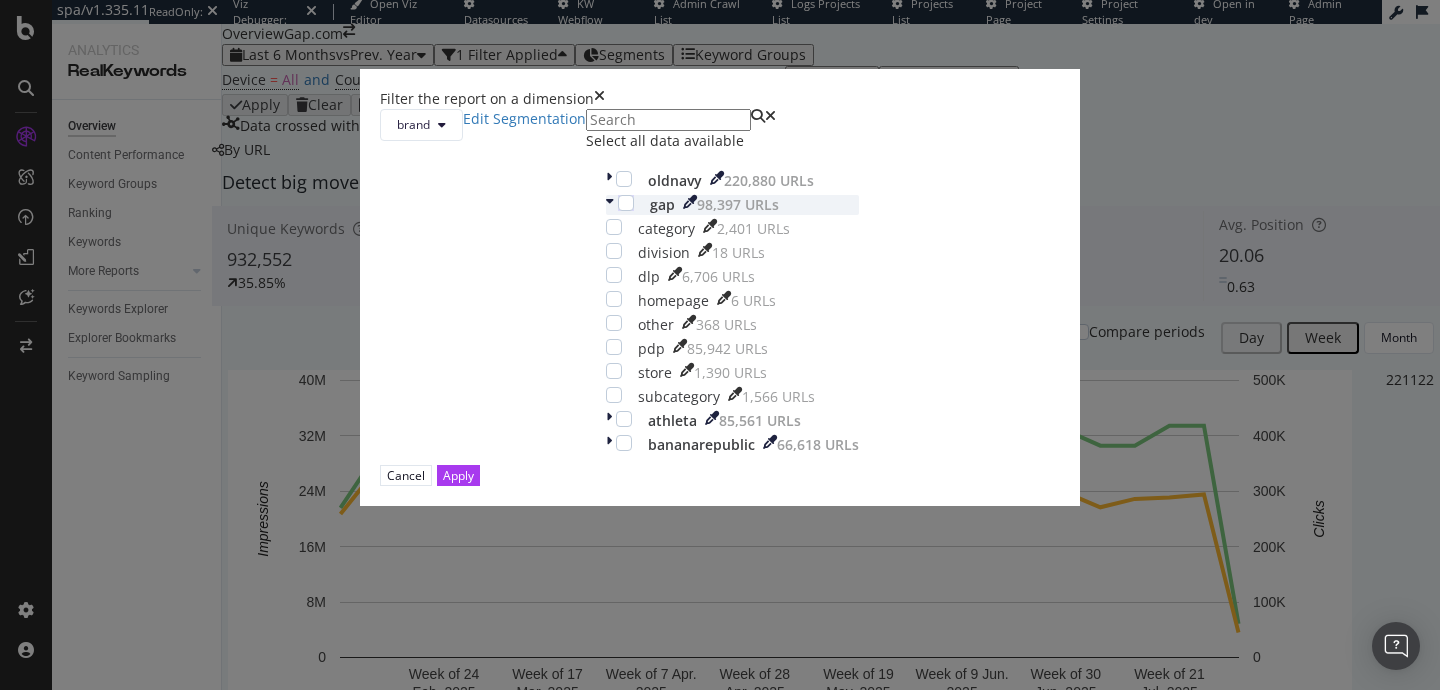 click at bounding box center [612, 205] 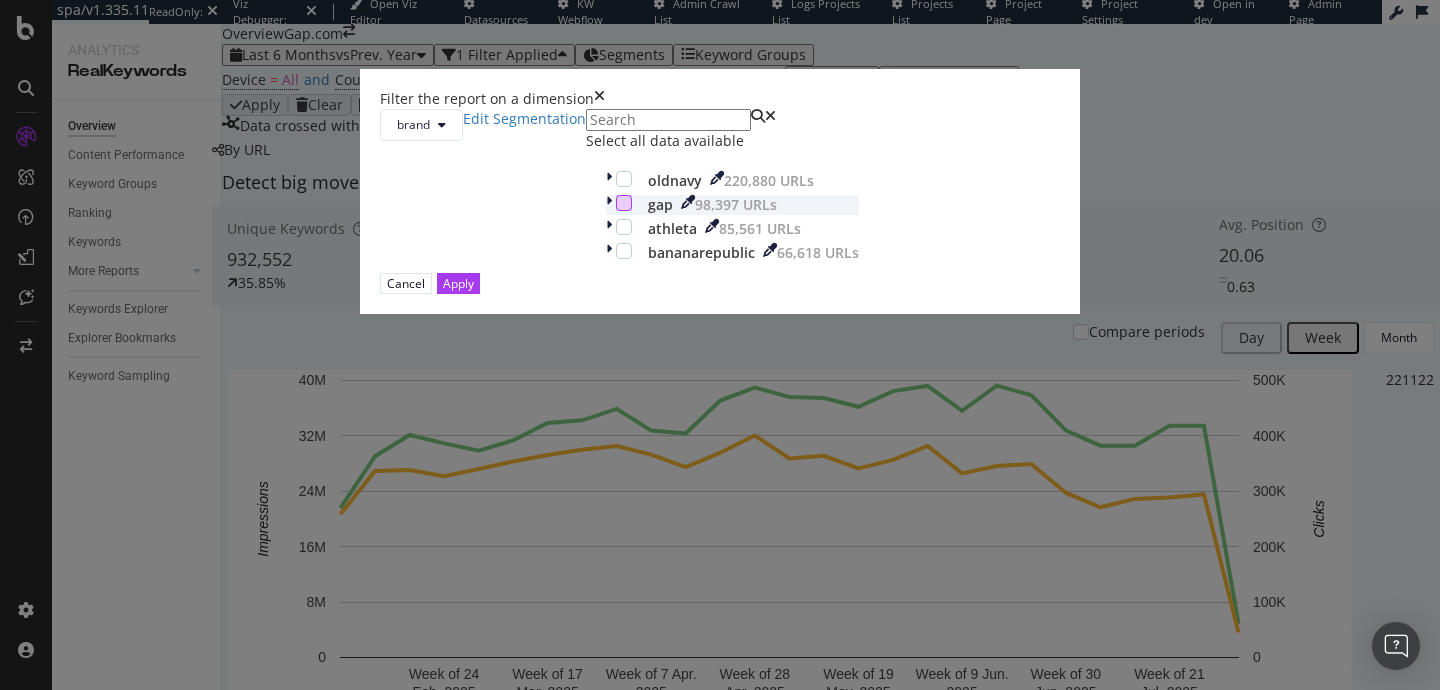 click at bounding box center [624, 203] 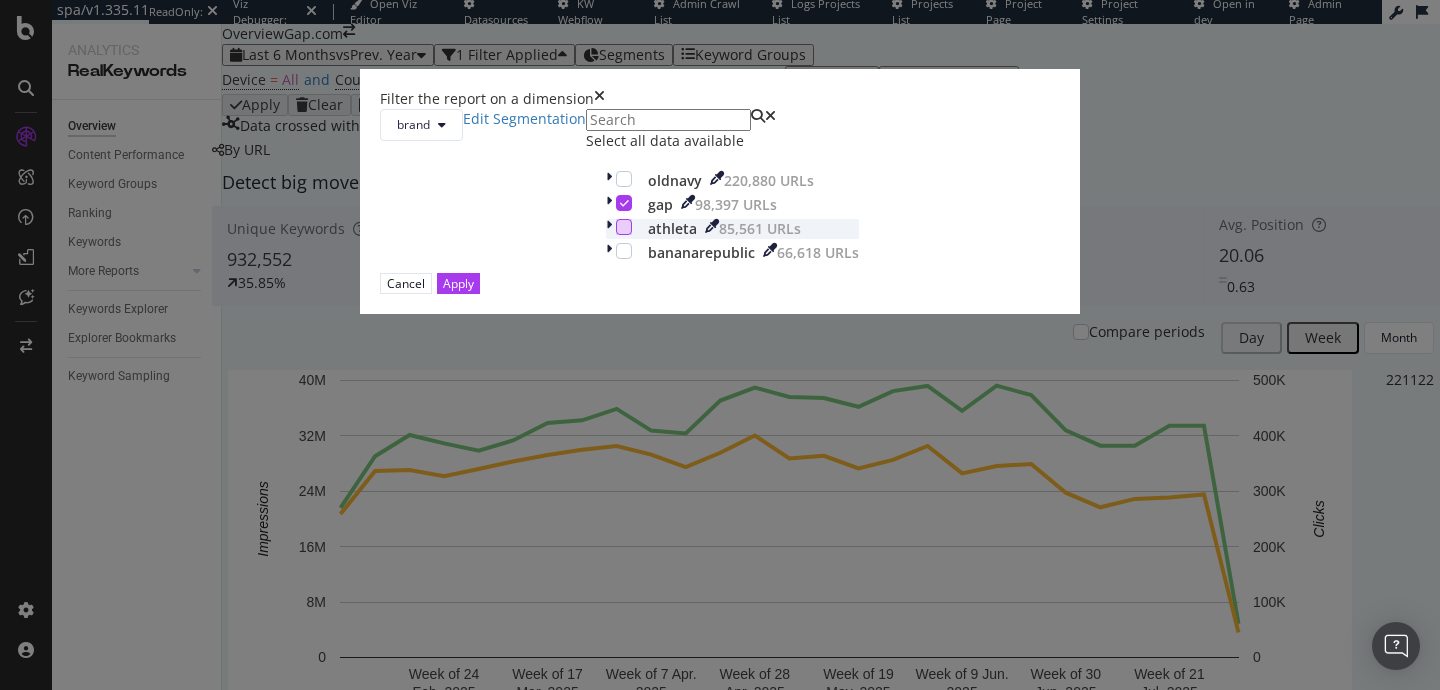 click at bounding box center [624, 227] 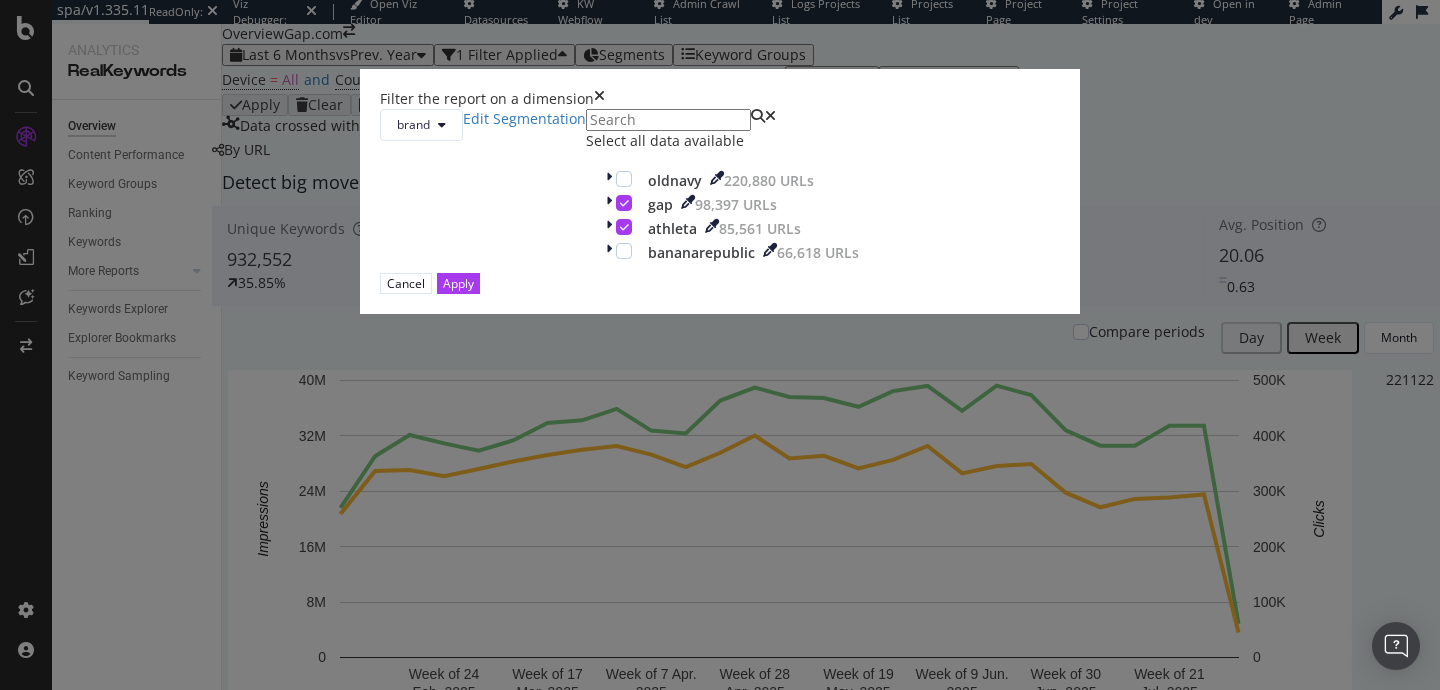 click on "Cancel Apply" at bounding box center [720, 283] 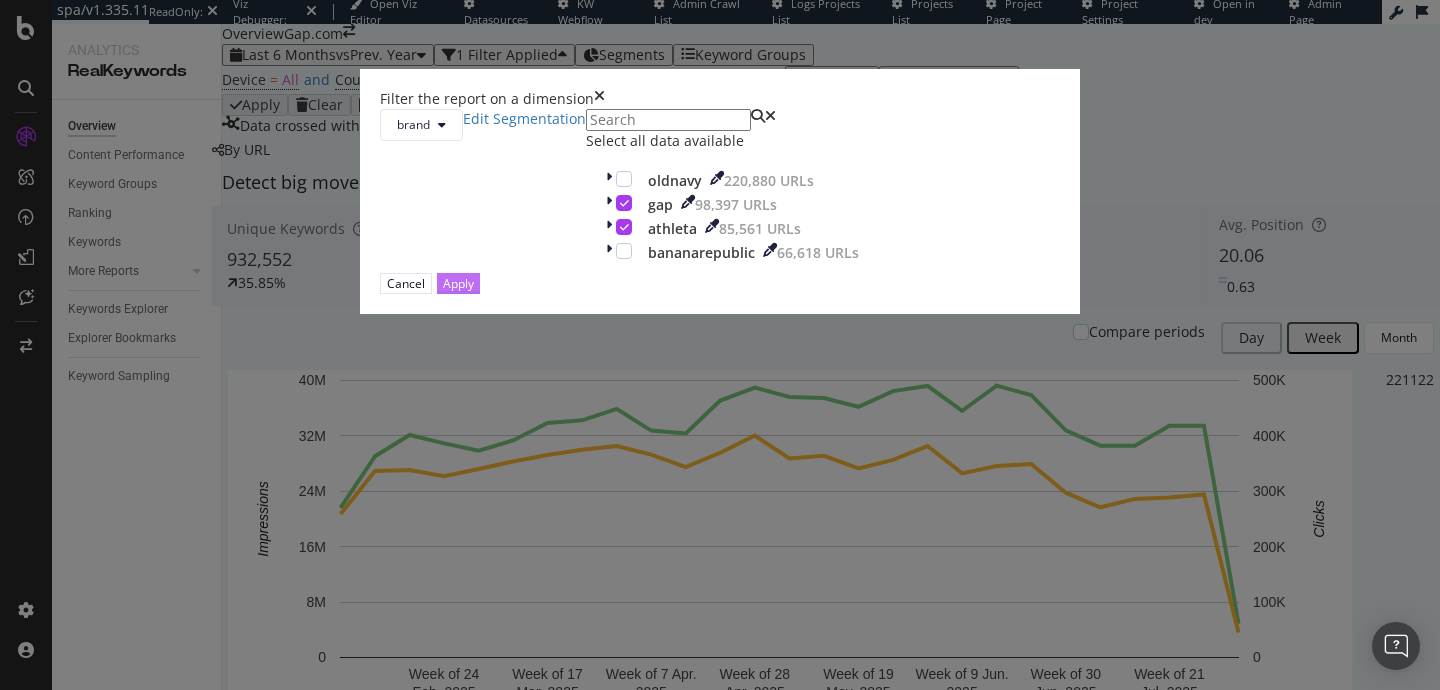 click on "Apply" at bounding box center (458, 283) 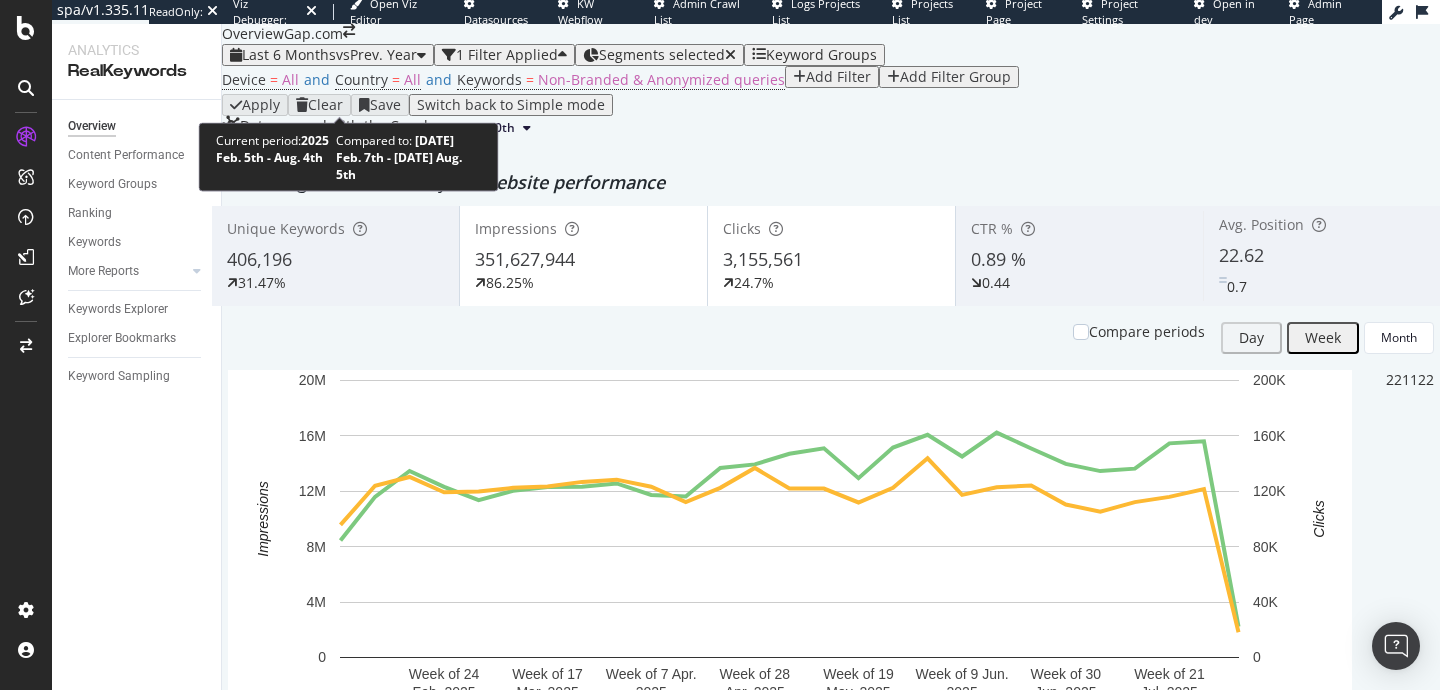 click on "Last 6 Months  vs  Prev. Year" at bounding box center (328, 55) 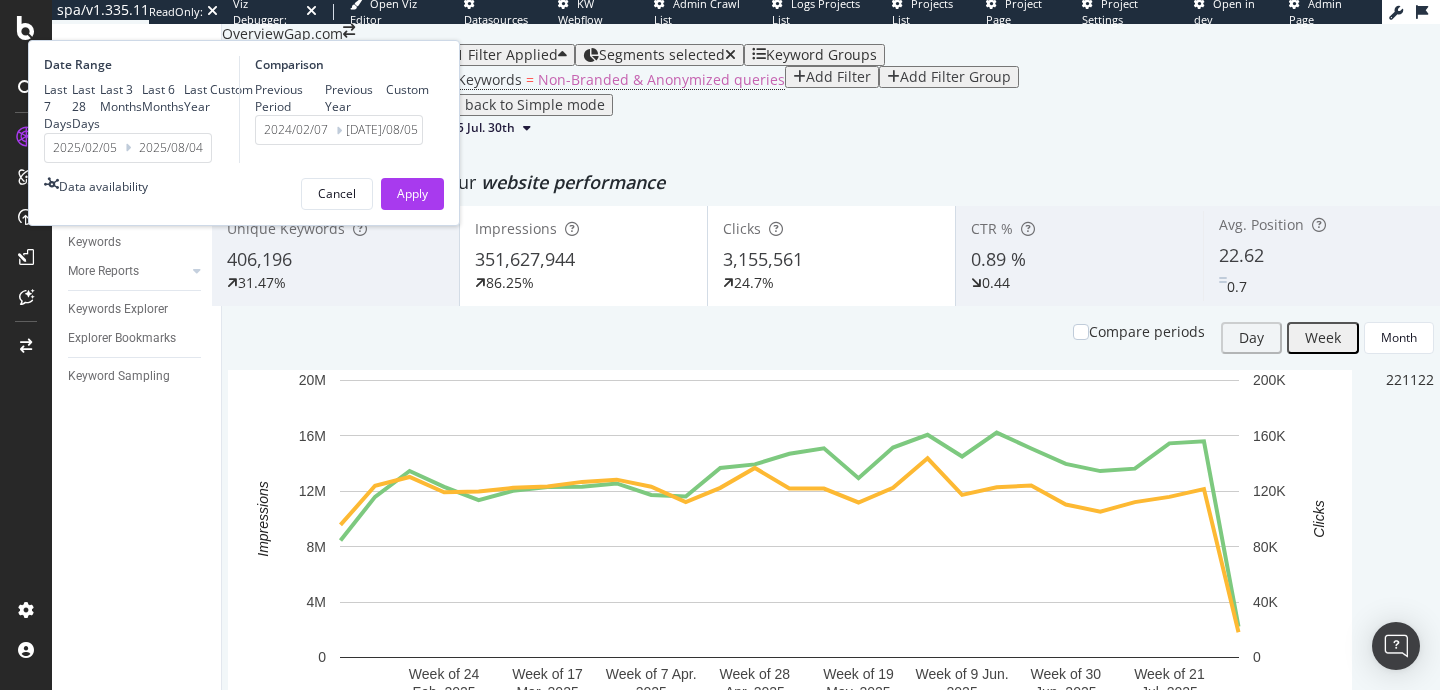 scroll, scrollTop: 119, scrollLeft: 0, axis: vertical 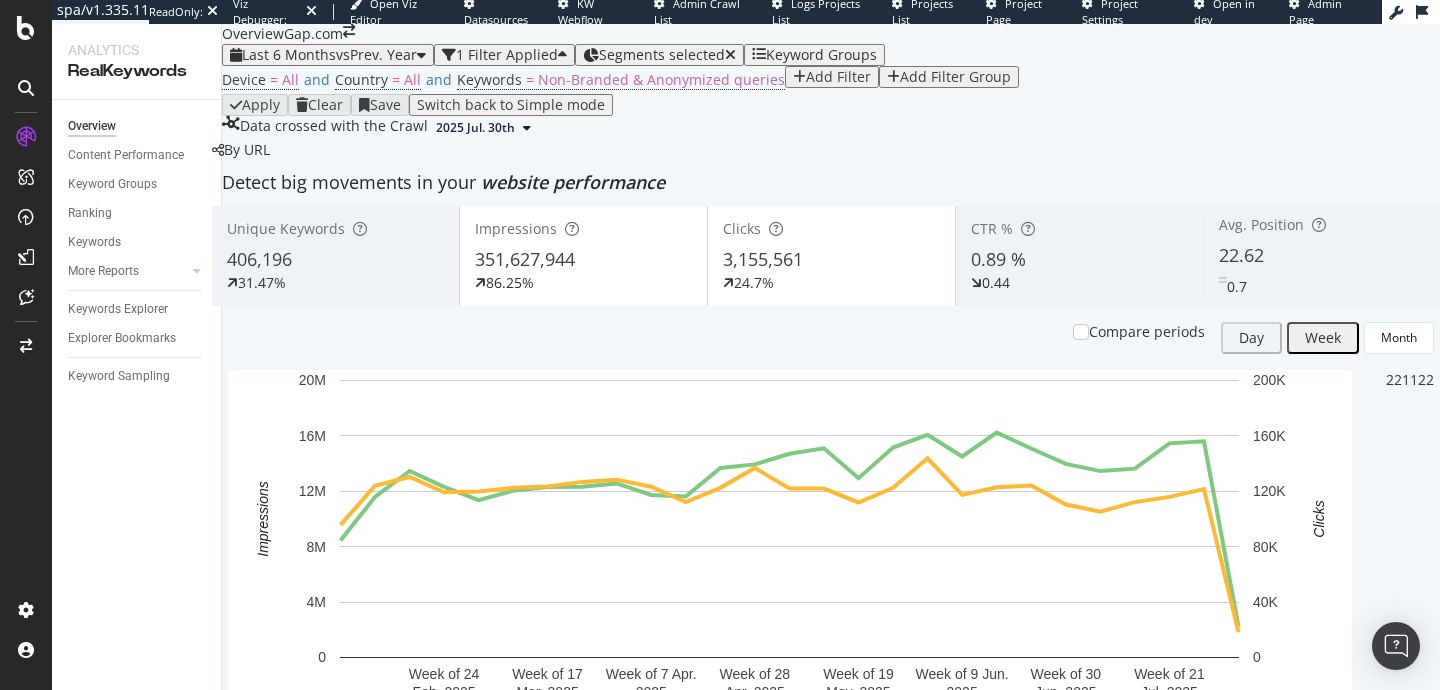 click on "1 Filter Applied" at bounding box center [507, 55] 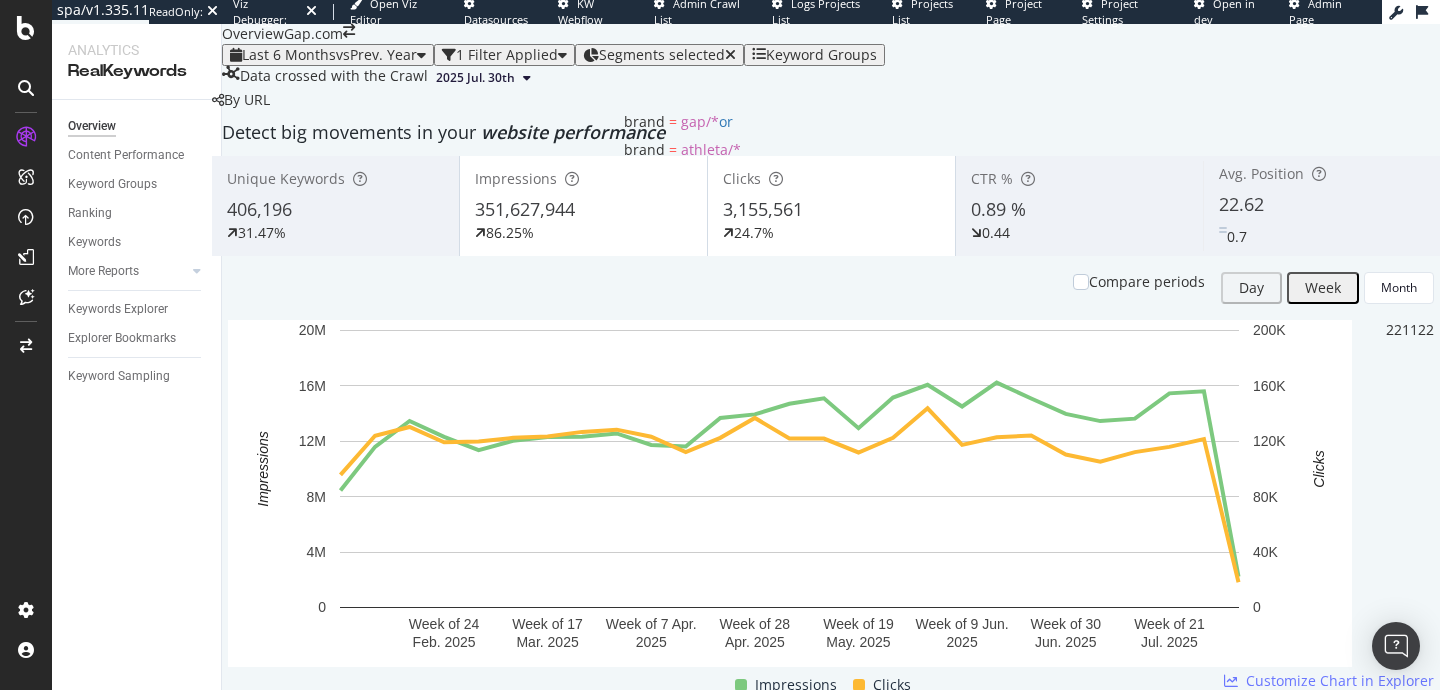 click on "Segments selected" at bounding box center (667, 55) 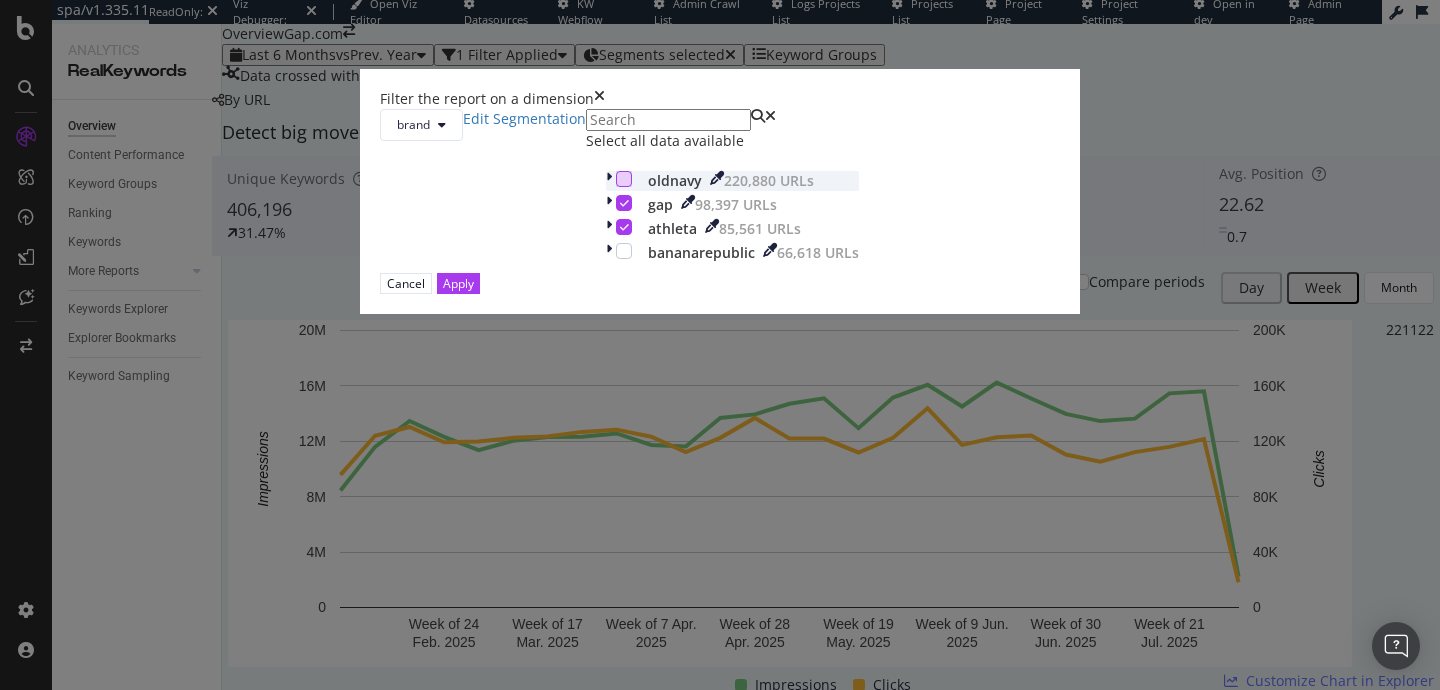 click at bounding box center (624, 179) 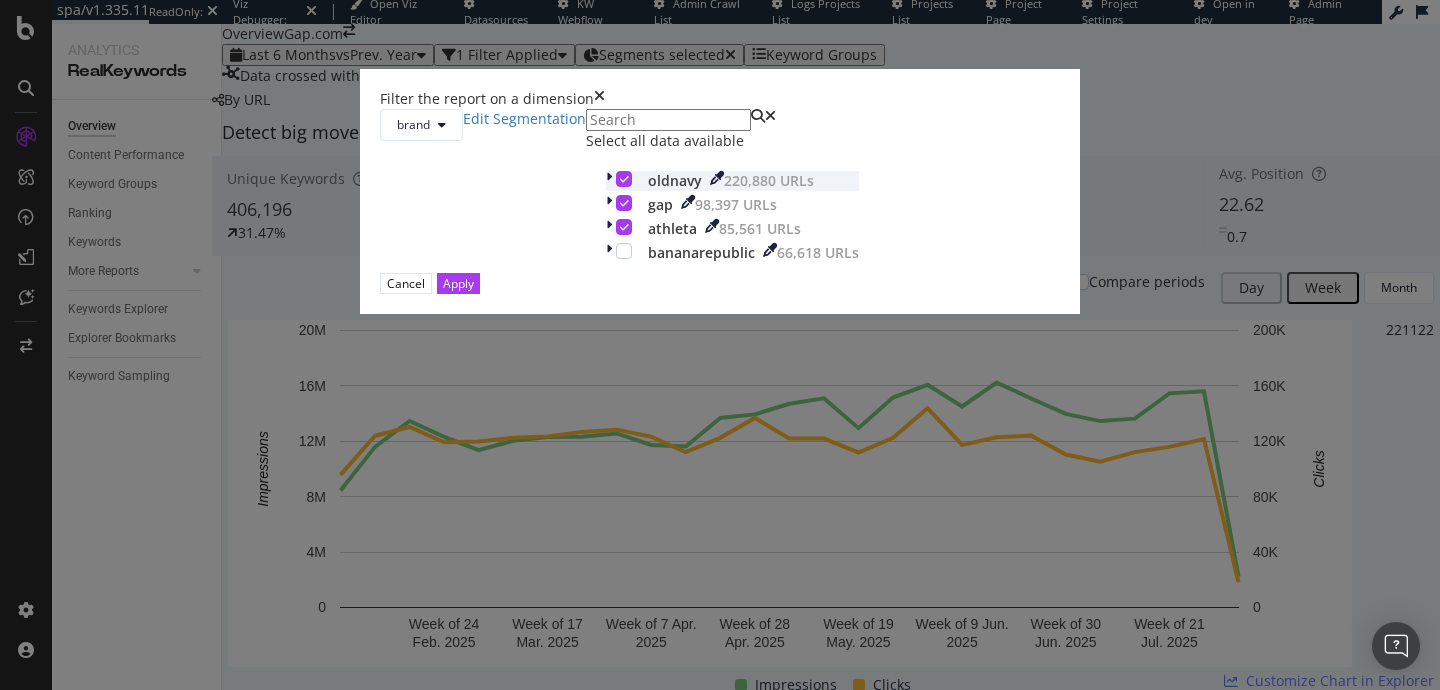 click at bounding box center [624, 179] 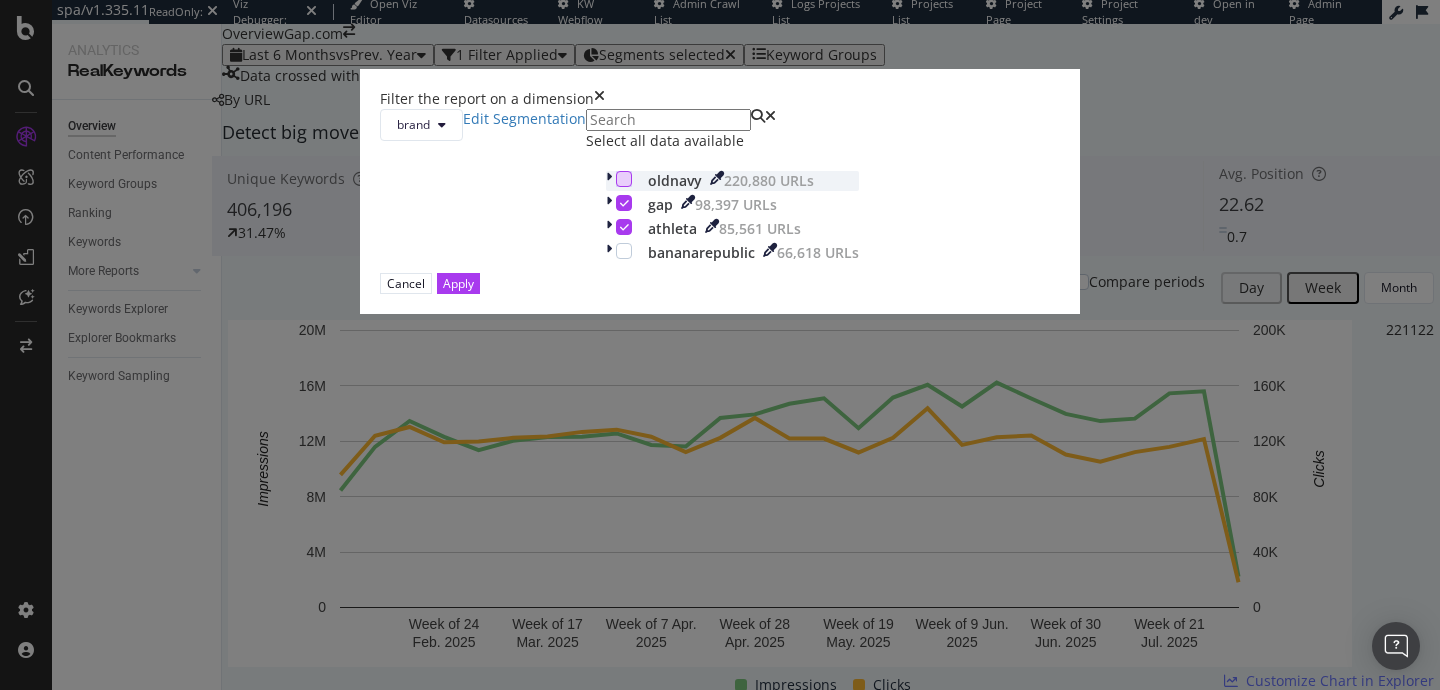 click on "Filter the report on a dimension" at bounding box center [720, 99] 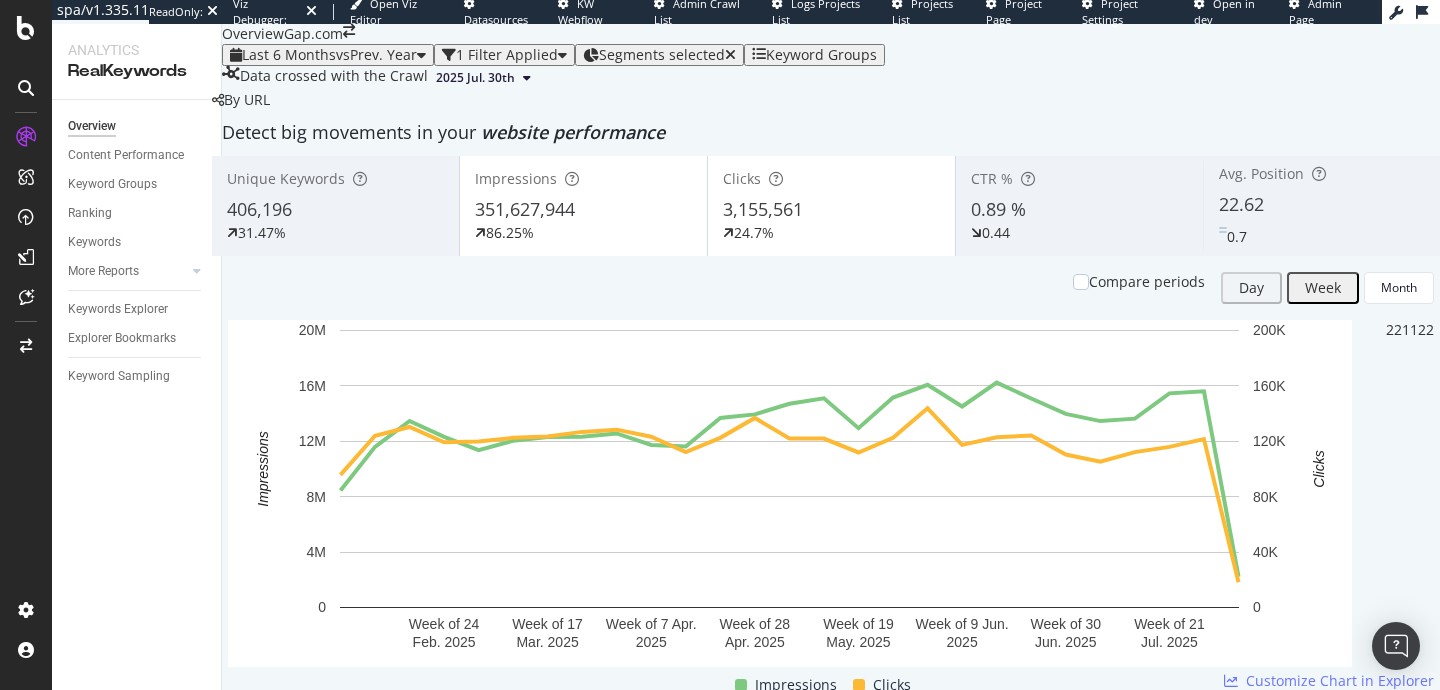 type 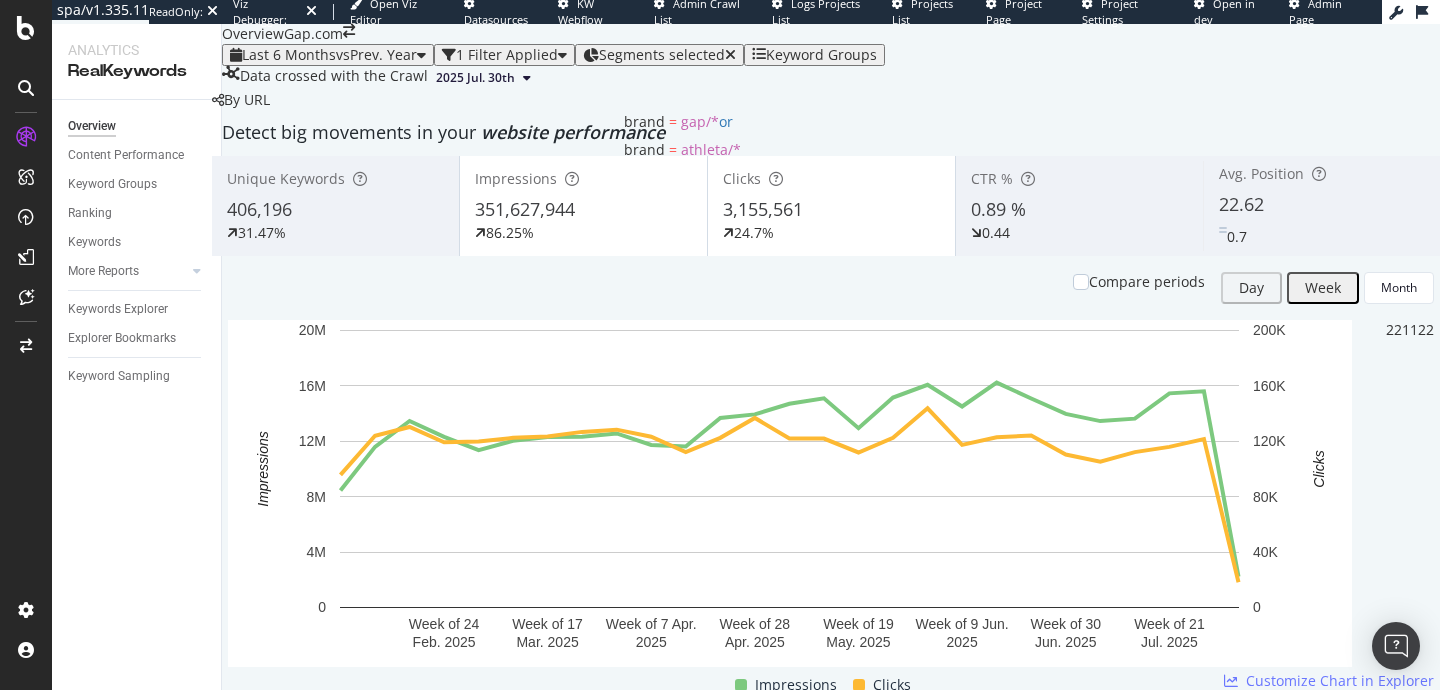 click on "Segments selected" at bounding box center [662, 54] 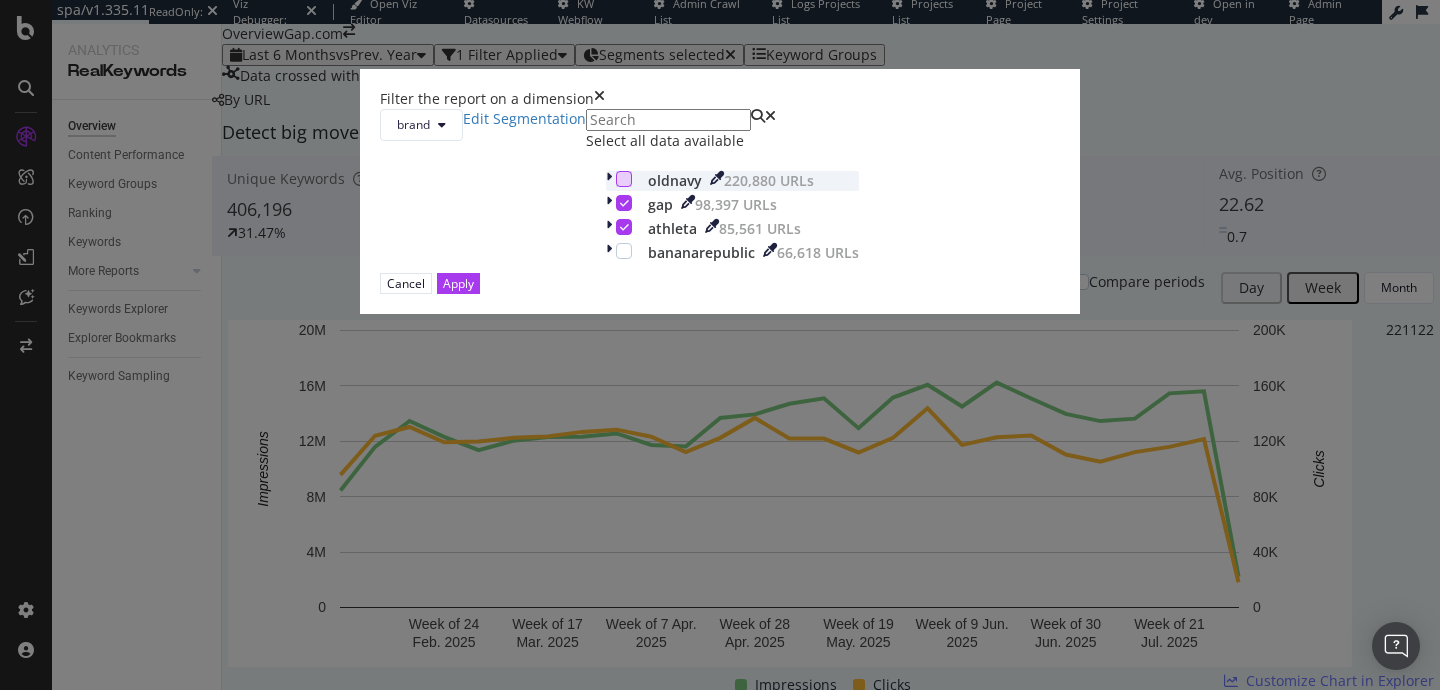 click at bounding box center (624, 179) 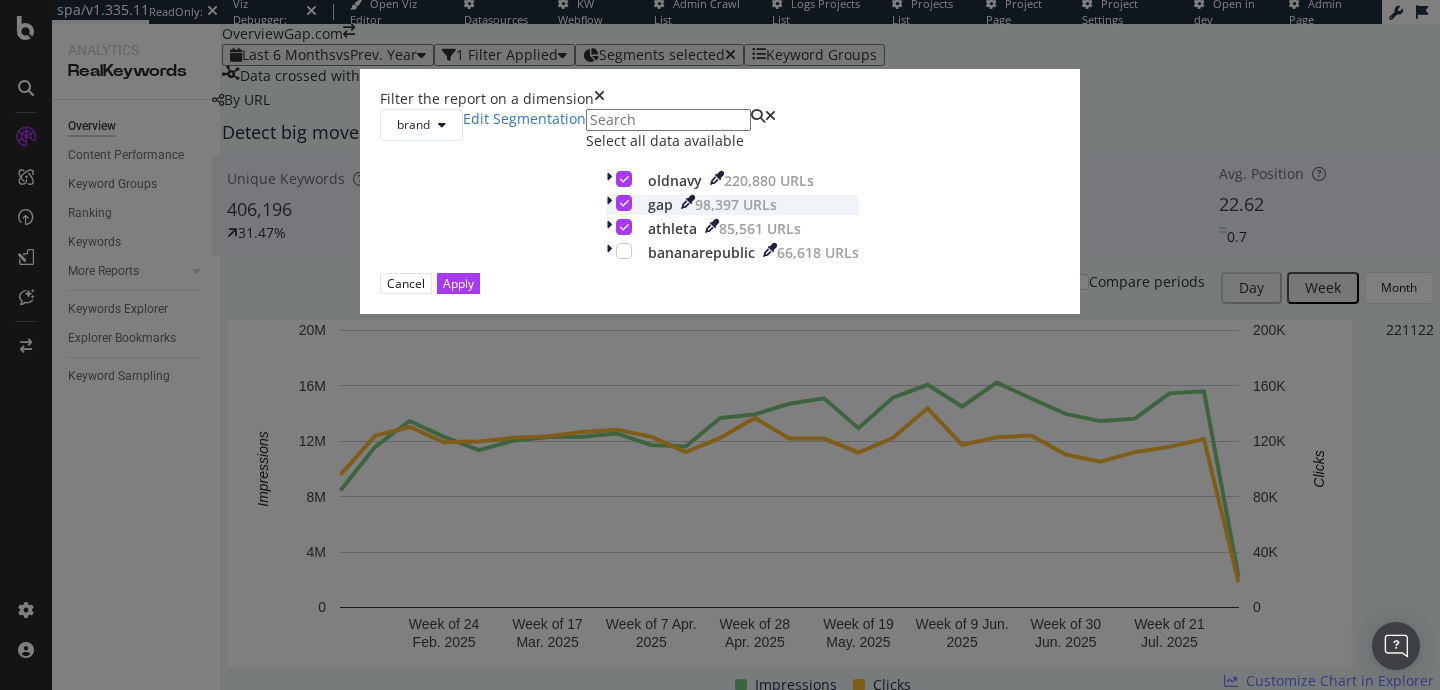 click on "gap [NUMBER] URLs" at bounding box center [732, 205] 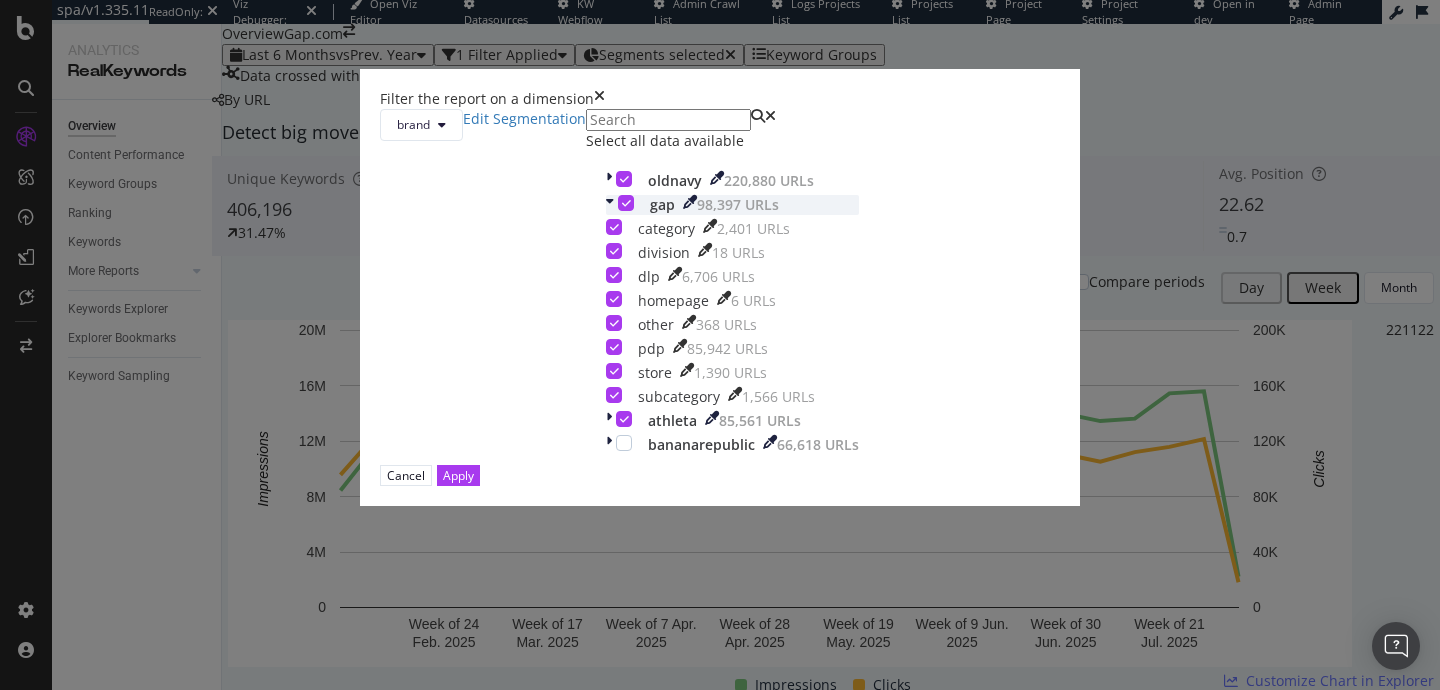 click at bounding box center (626, 203) 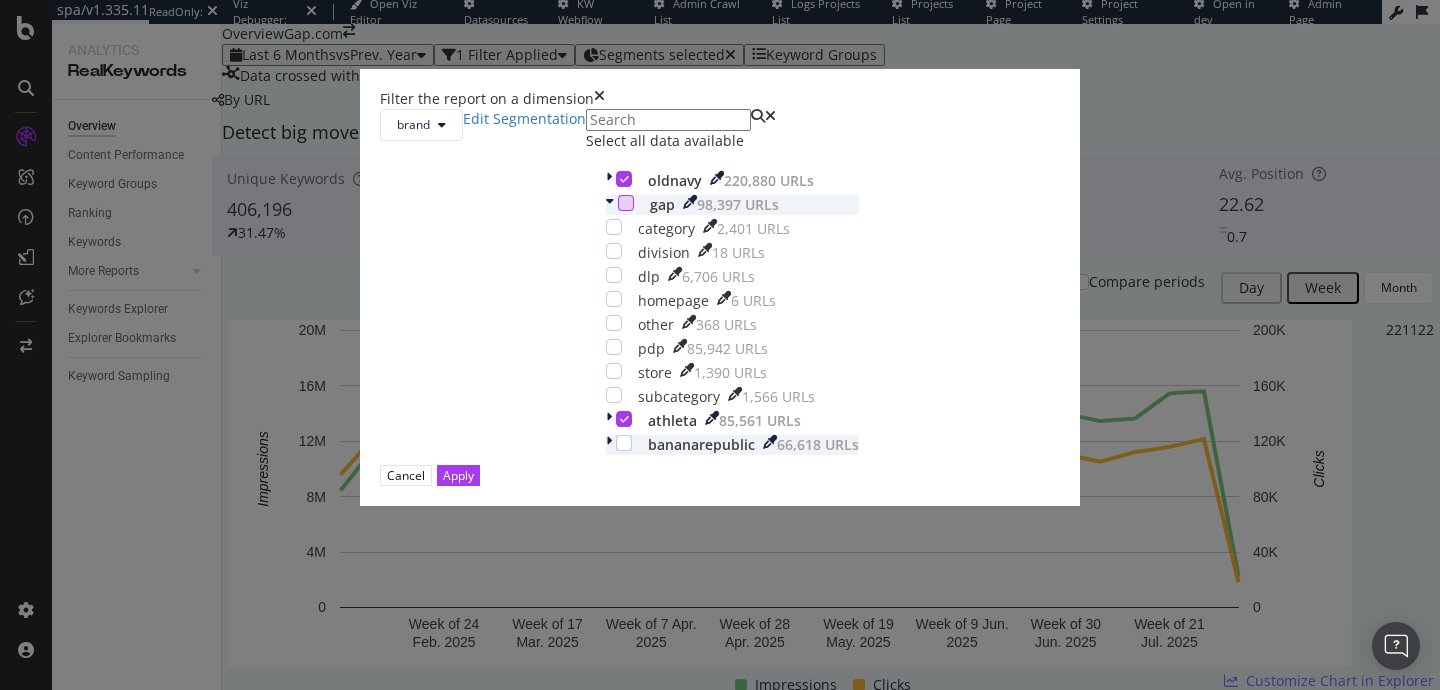 click on "bananarepublic [NUMBER] URLs" at bounding box center [732, 445] 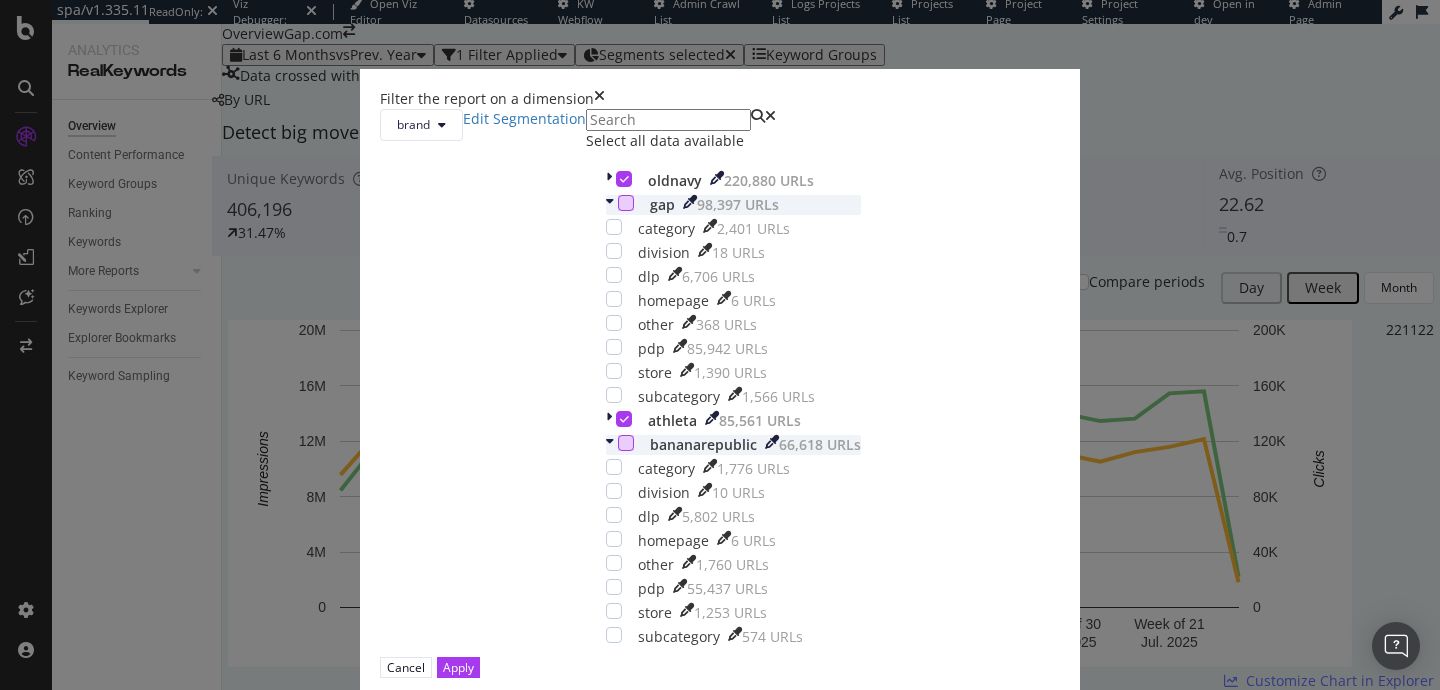 click at bounding box center [626, 443] 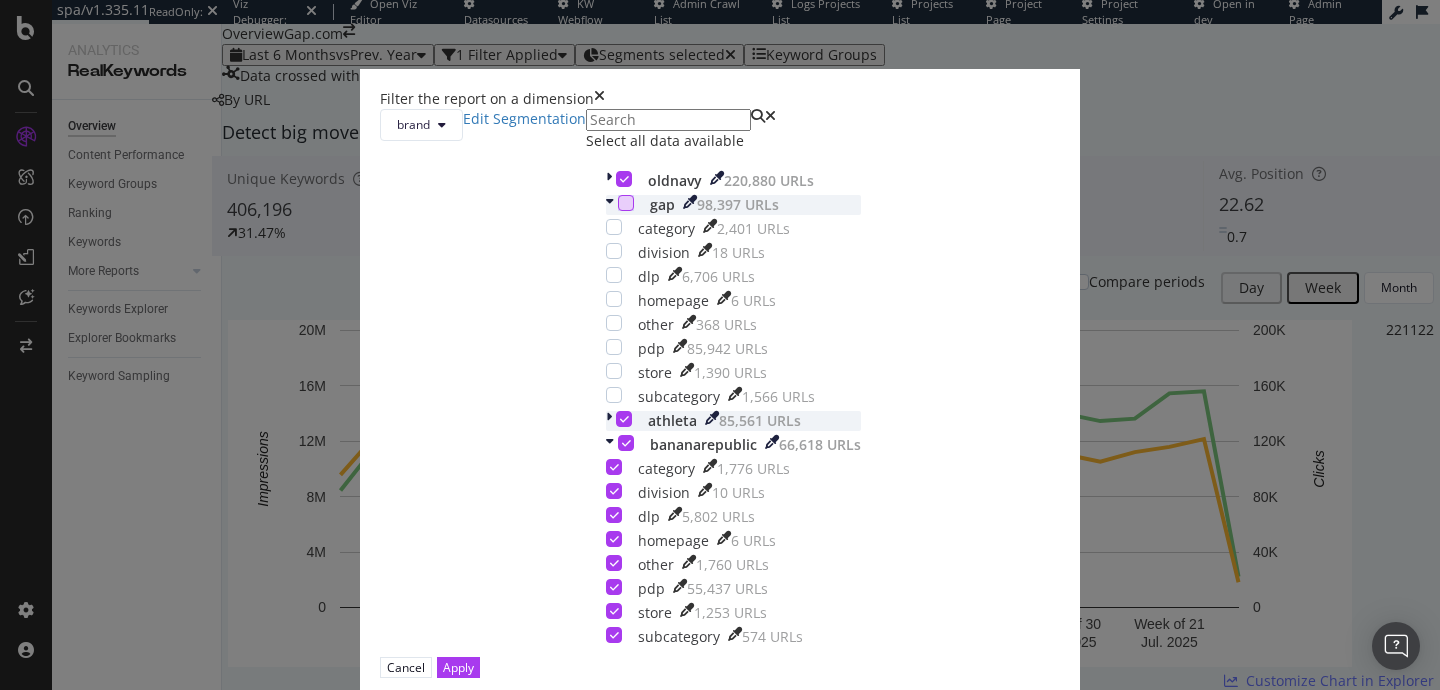 click at bounding box center [624, 419] 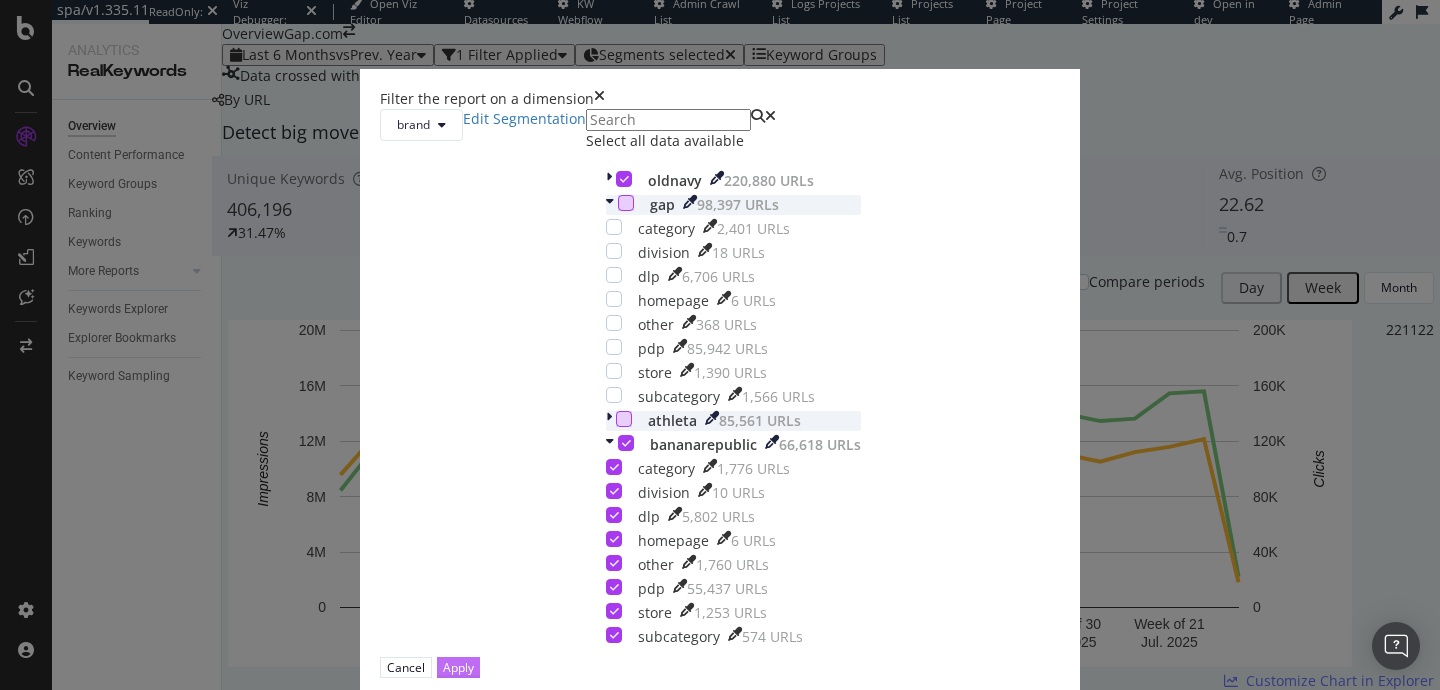 click on "Apply" at bounding box center [458, 667] 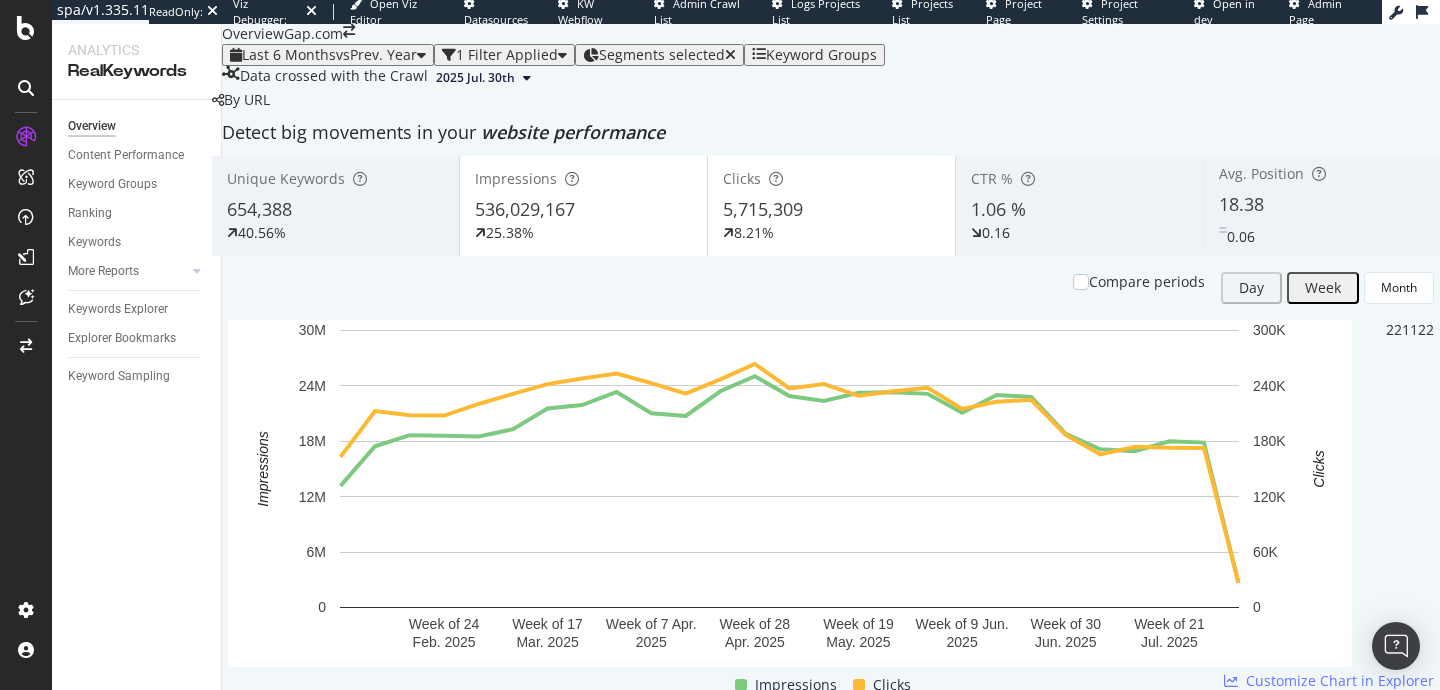 scroll, scrollTop: 79, scrollLeft: 0, axis: vertical 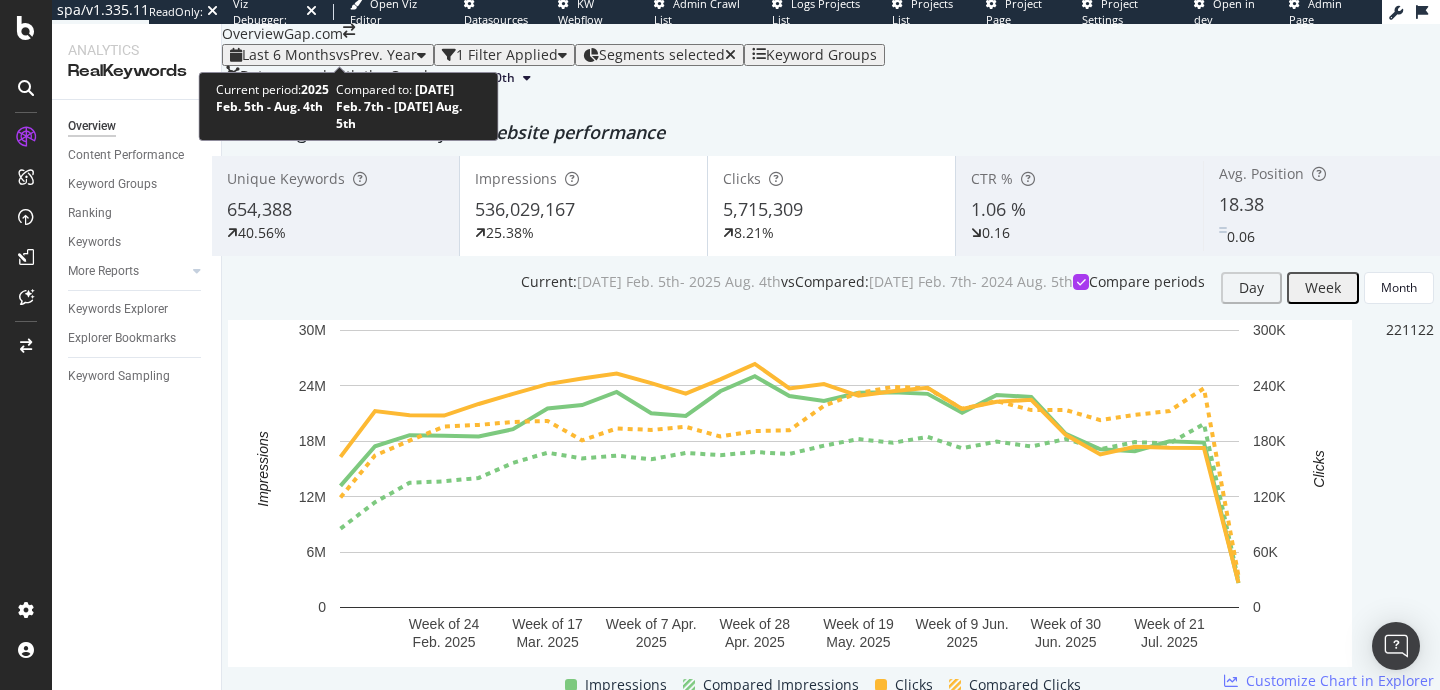 click on "vs  Prev. Year" at bounding box center (376, 54) 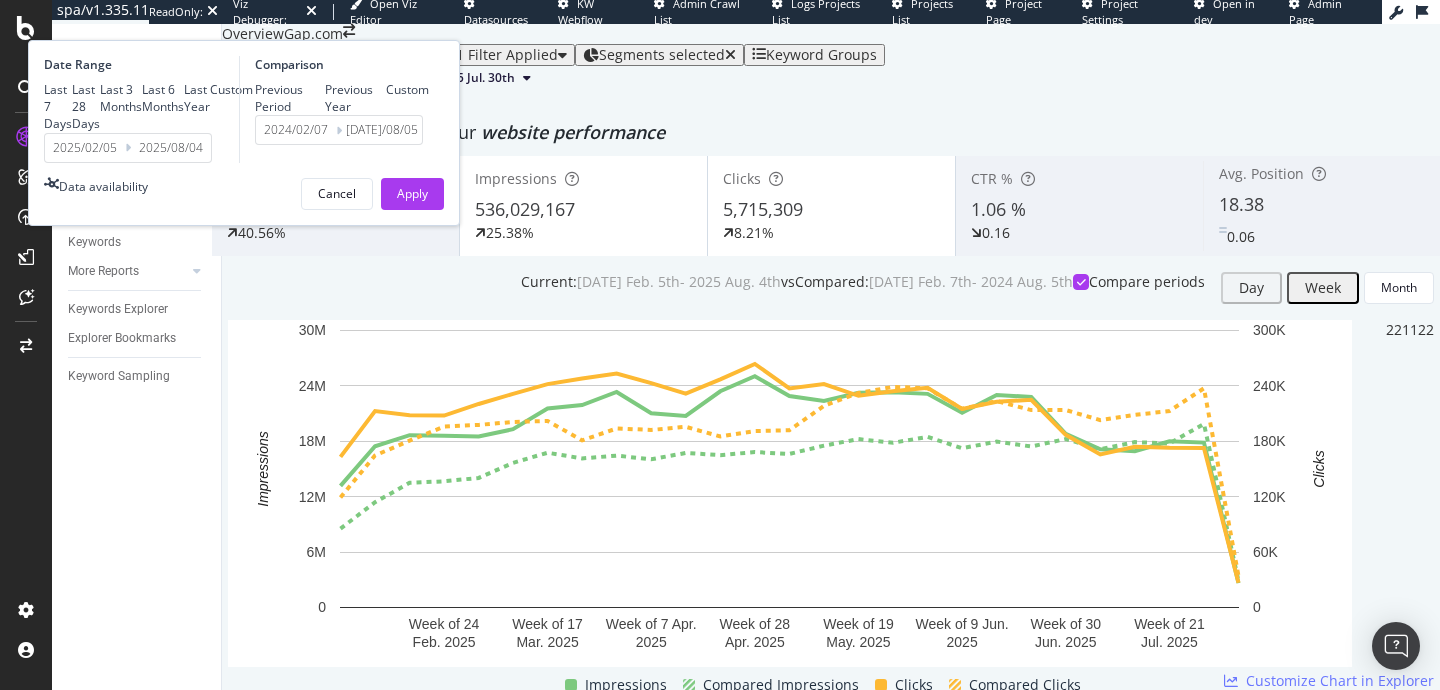 click on "Last 3 Months" at bounding box center (121, 98) 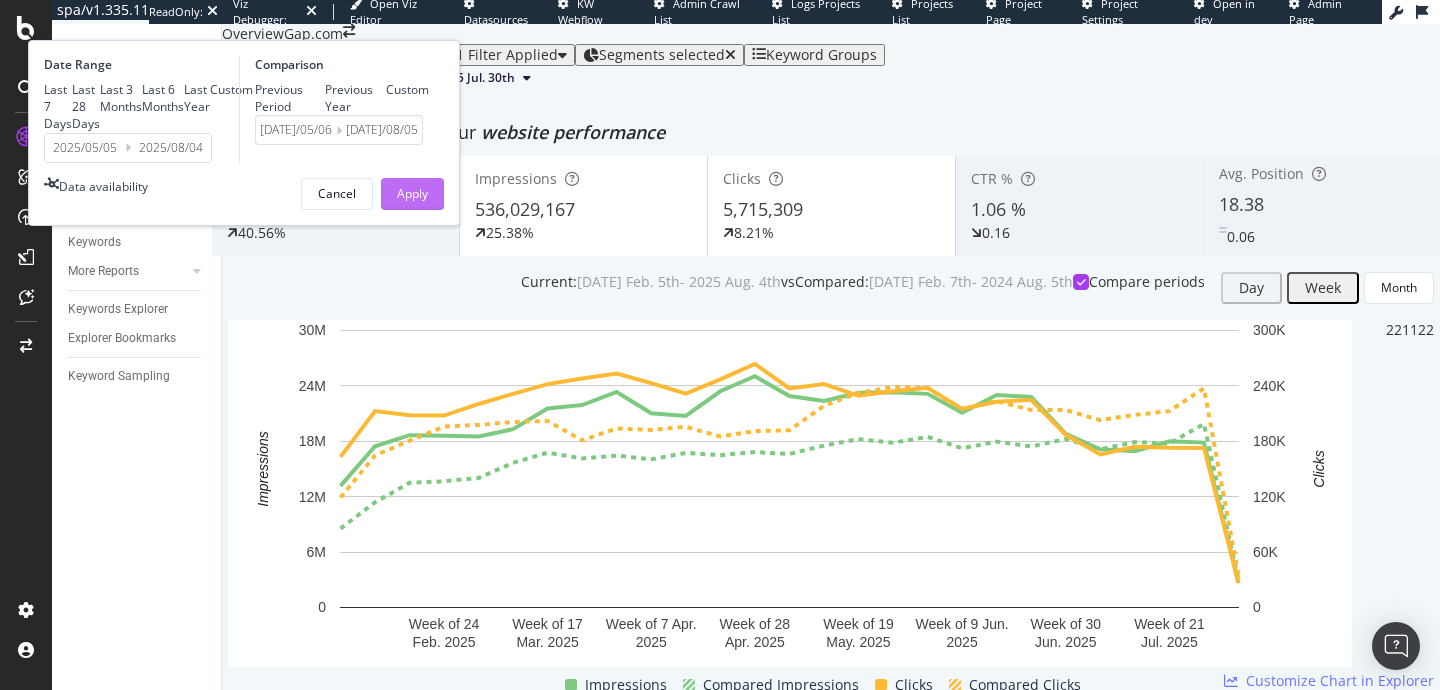 click on "Apply" at bounding box center [412, 193] 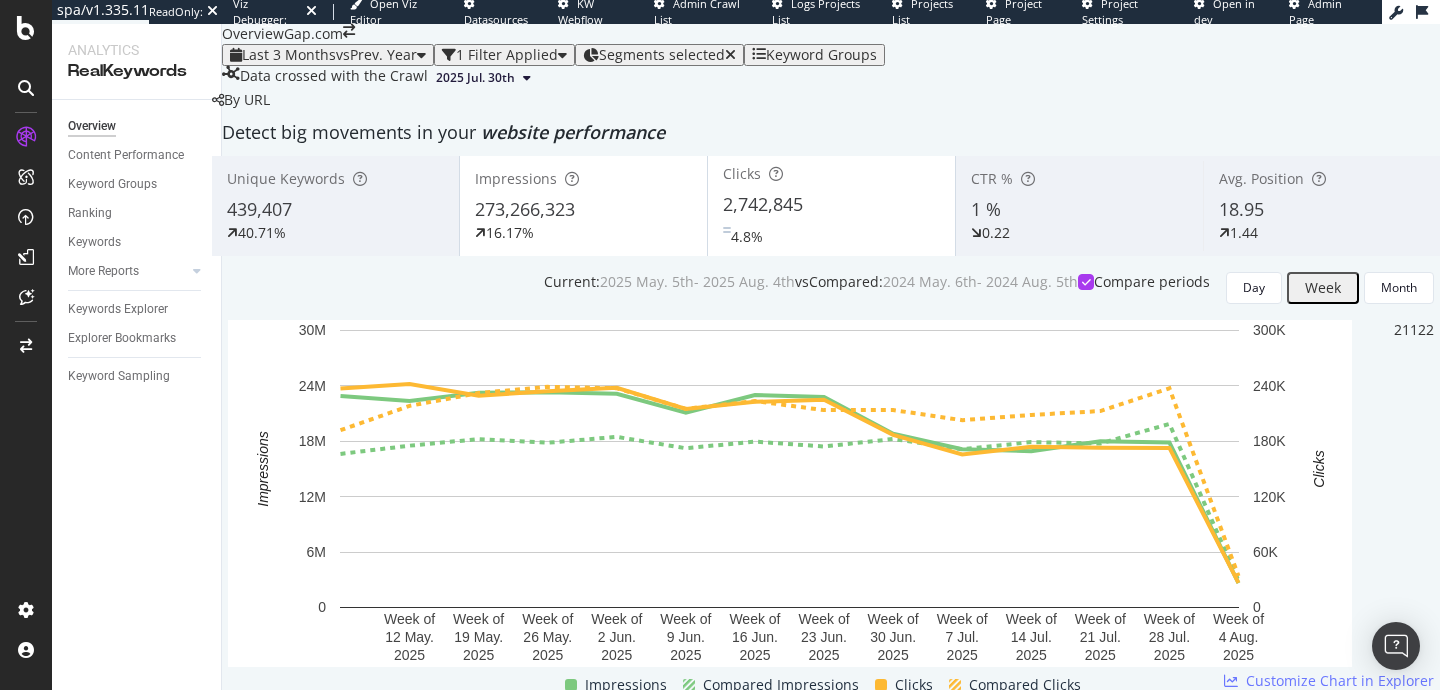 scroll, scrollTop: 17, scrollLeft: 0, axis: vertical 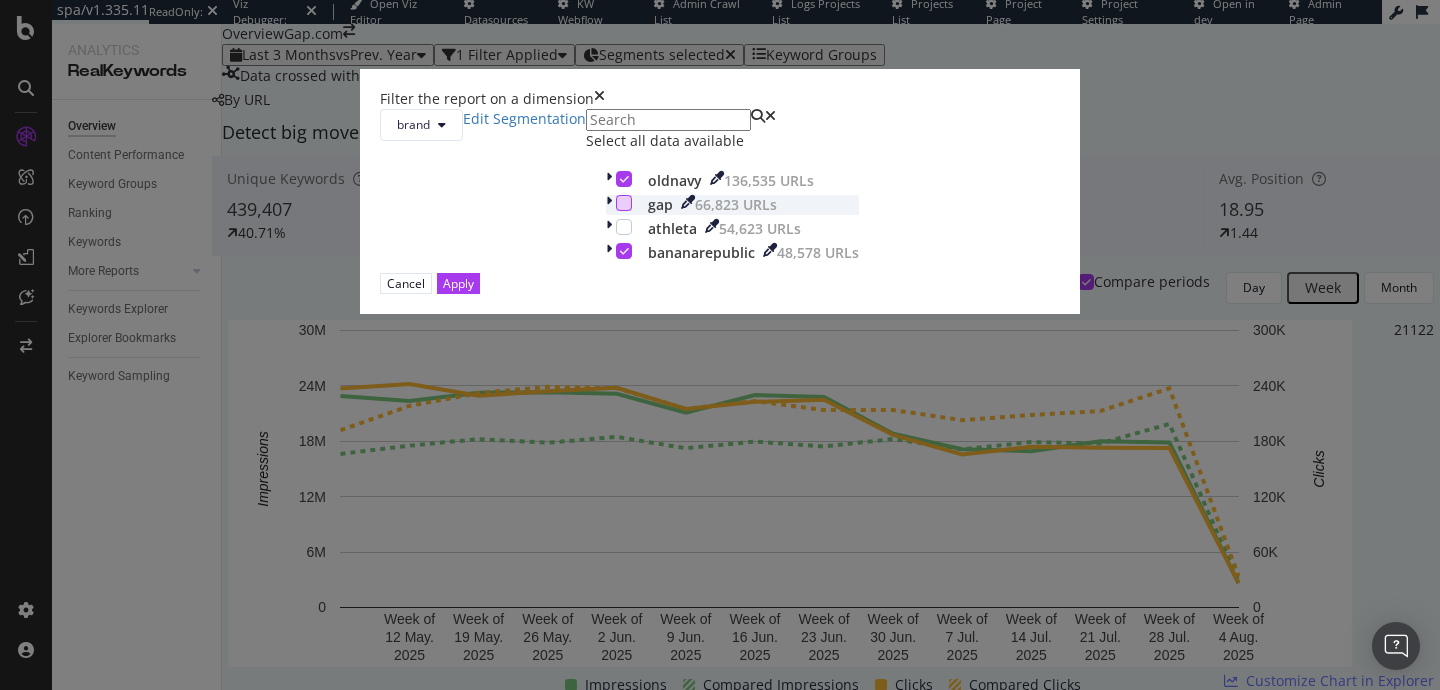 click at bounding box center [624, 203] 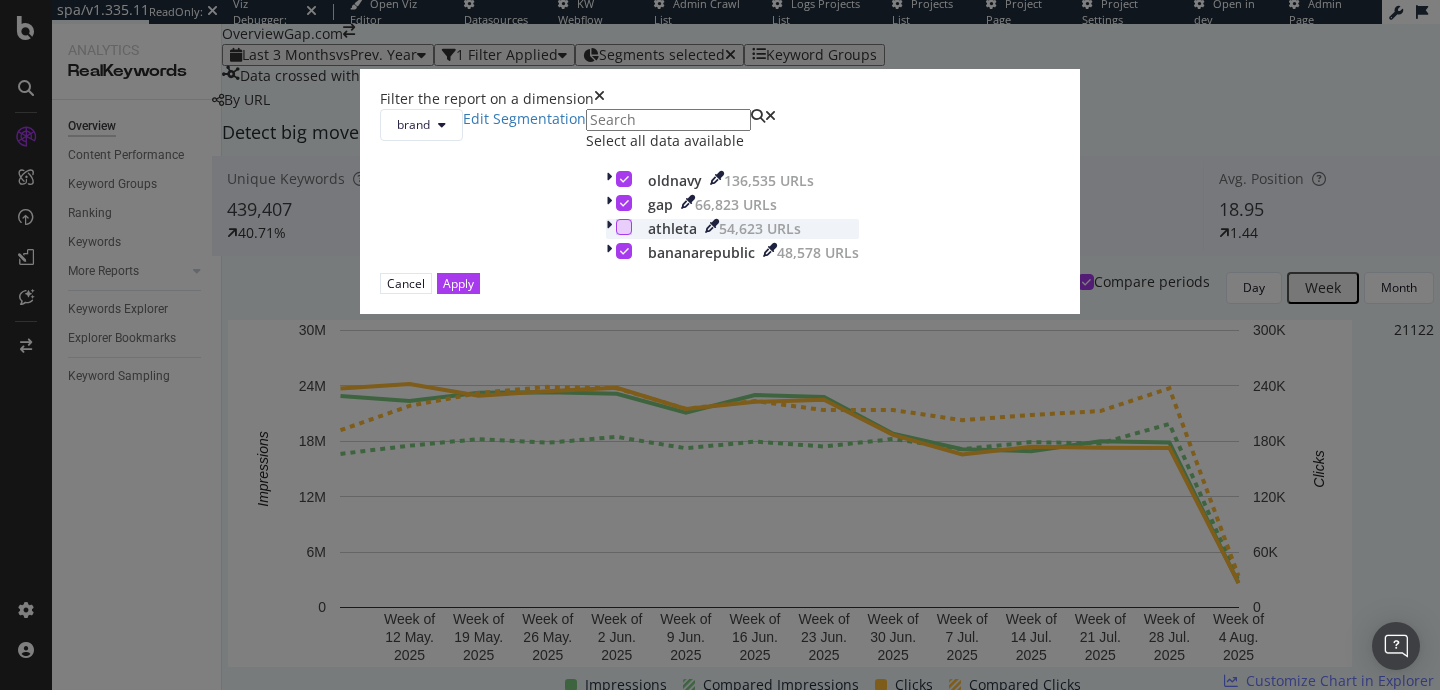 click at bounding box center (624, 227) 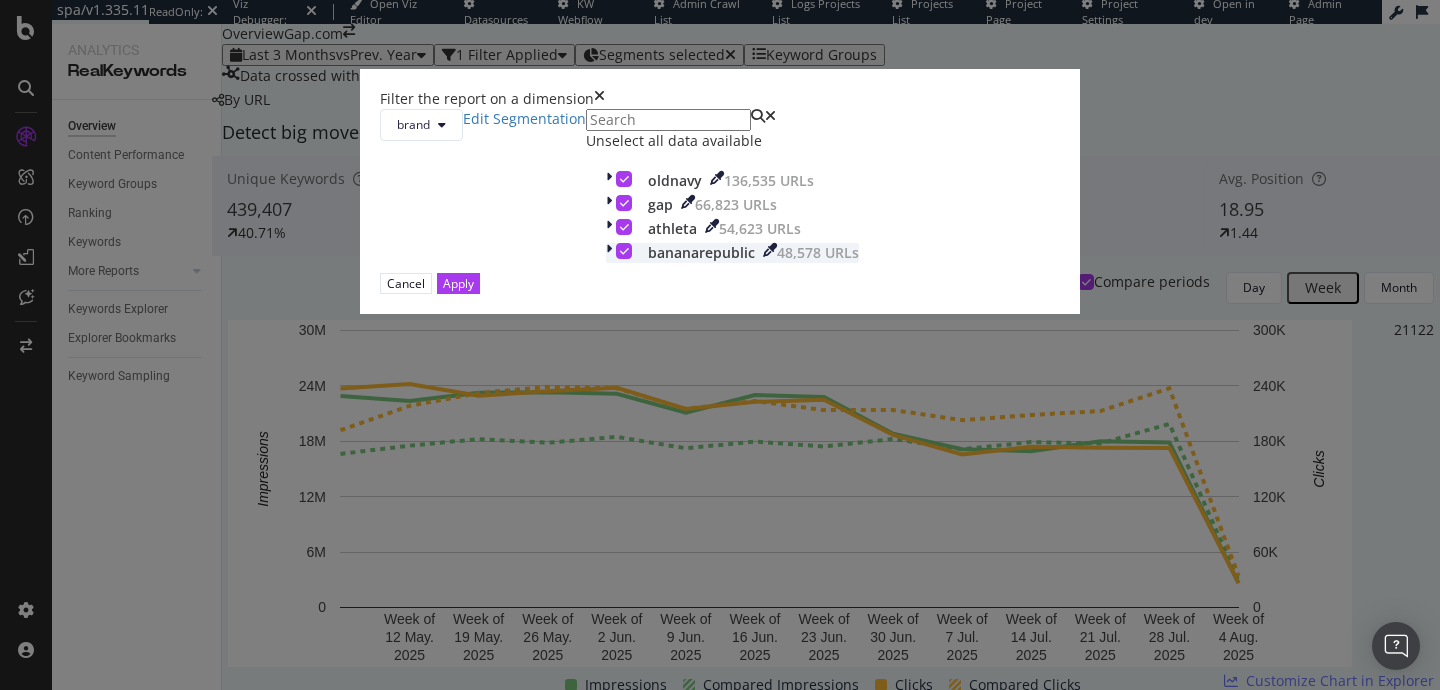 click on "bananarepublic [NUMBER] URLs" at bounding box center [732, 253] 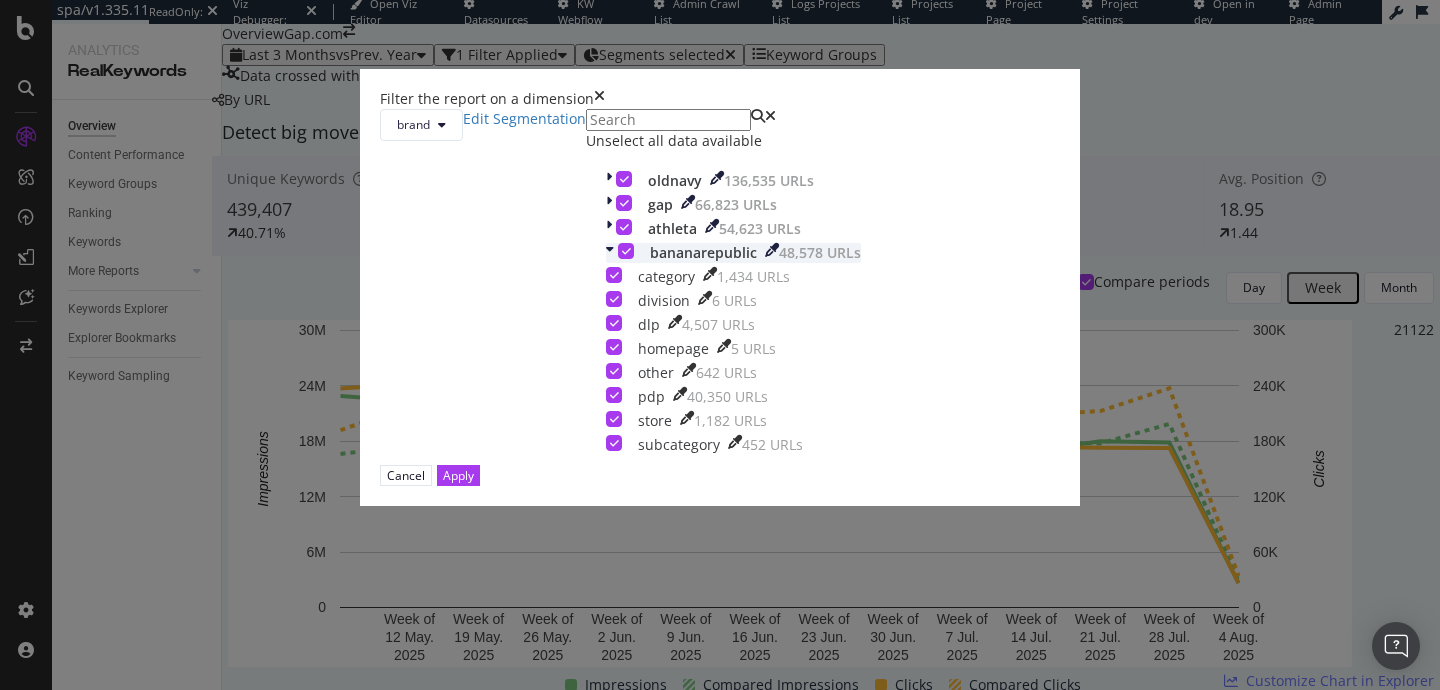 click at bounding box center [626, 251] 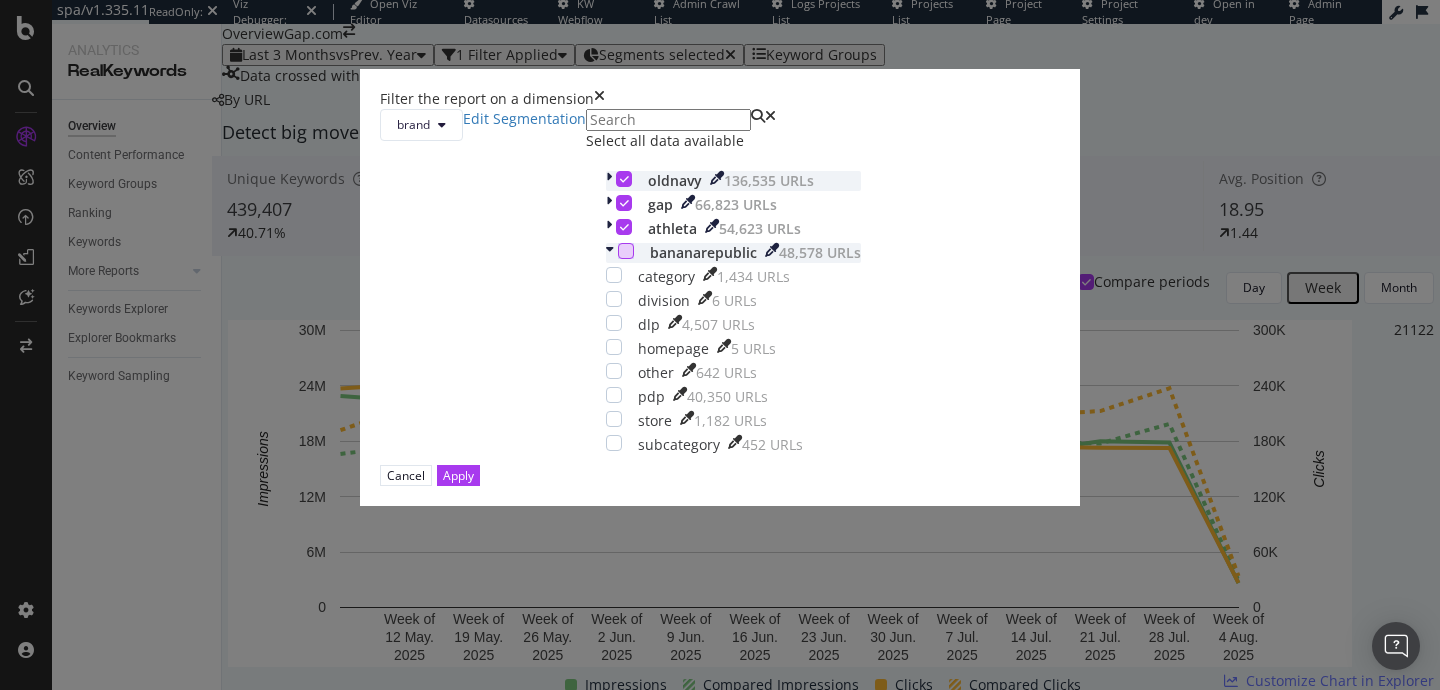 click at bounding box center [624, 179] 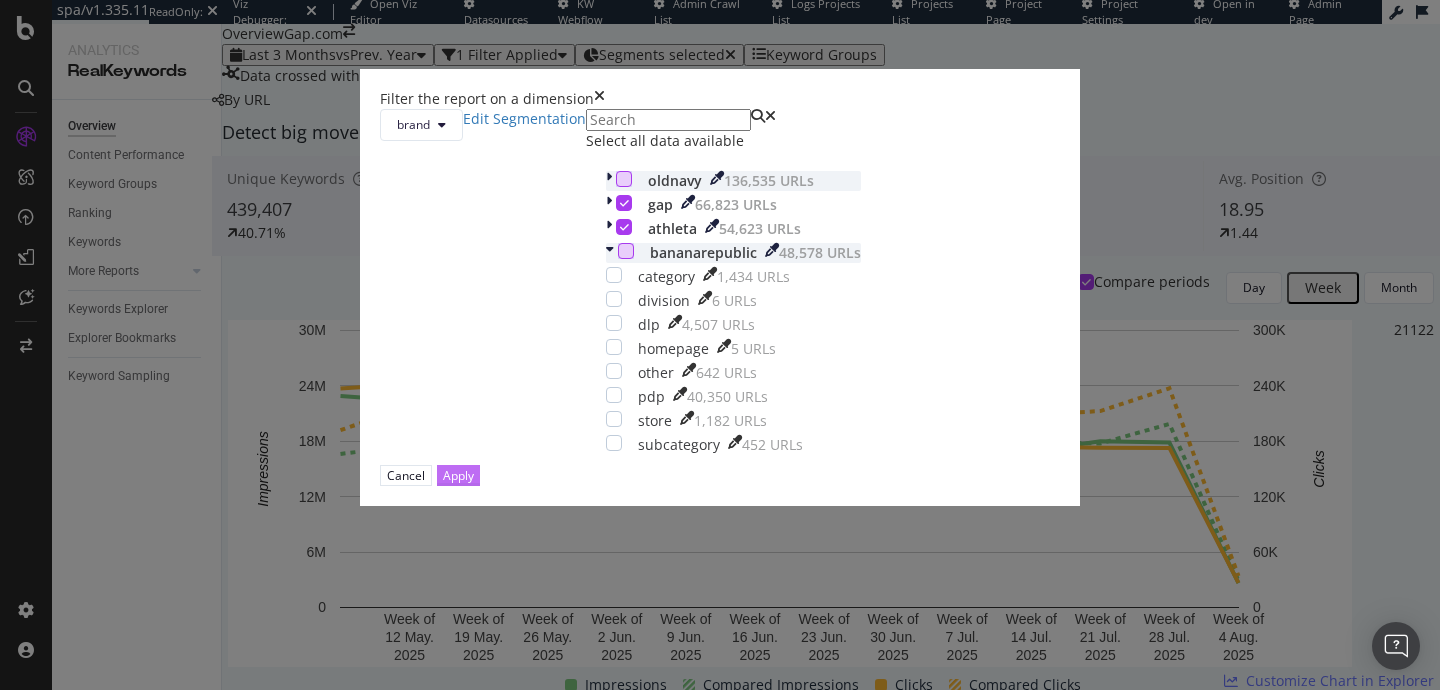 click on "Apply" at bounding box center (458, 475) 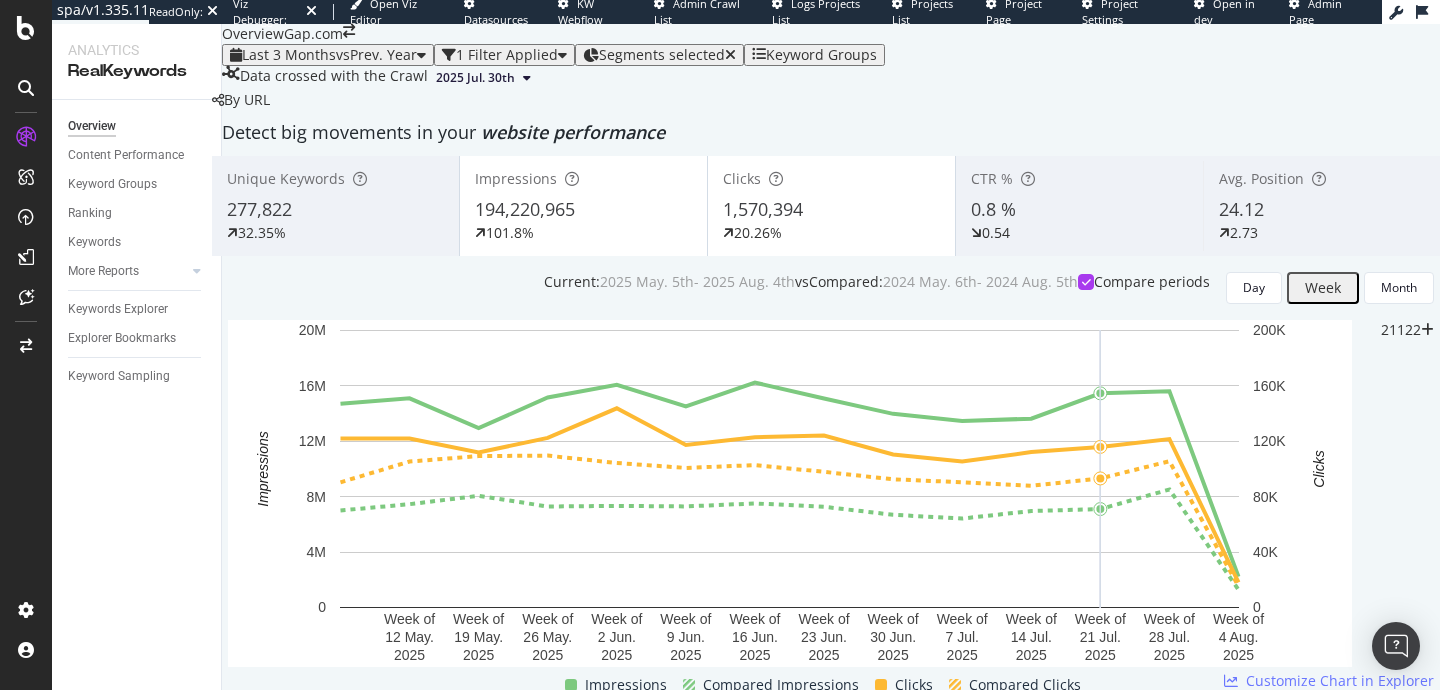 scroll, scrollTop: 285, scrollLeft: 0, axis: vertical 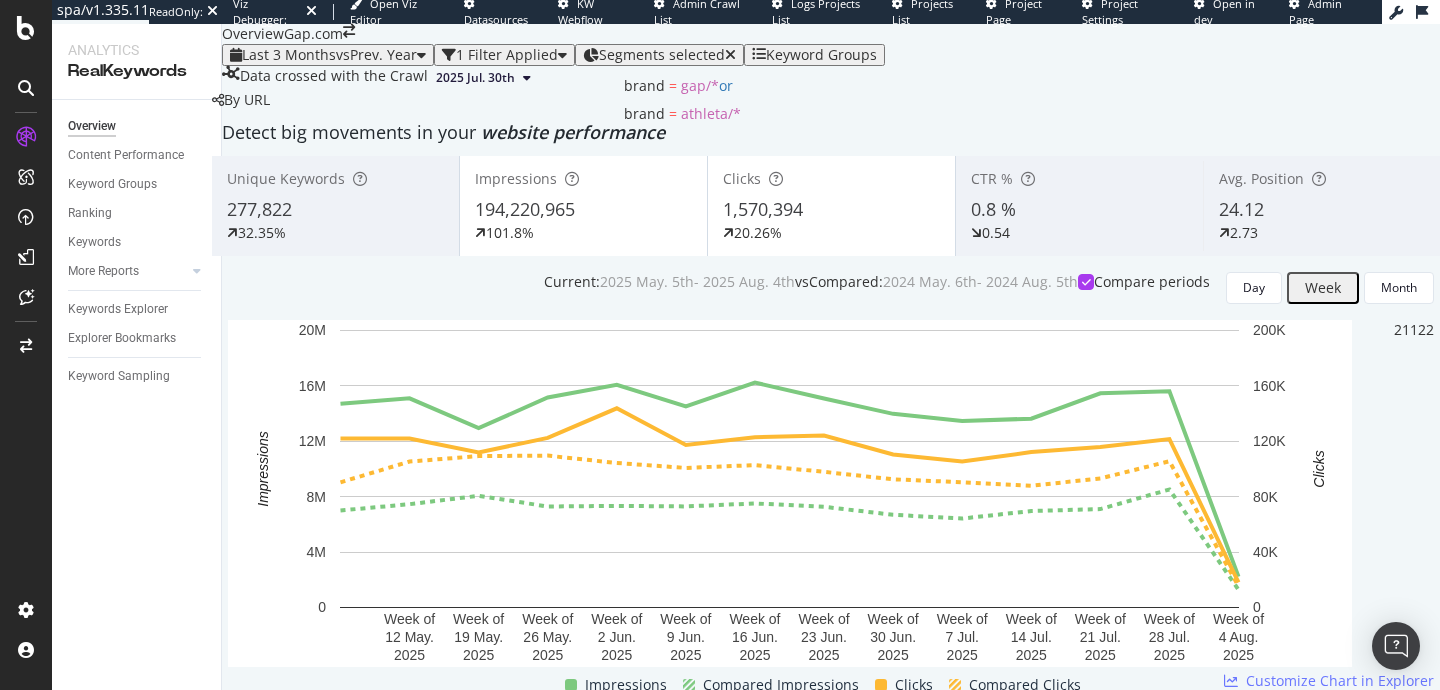 click on "Segments selected" at bounding box center [662, 54] 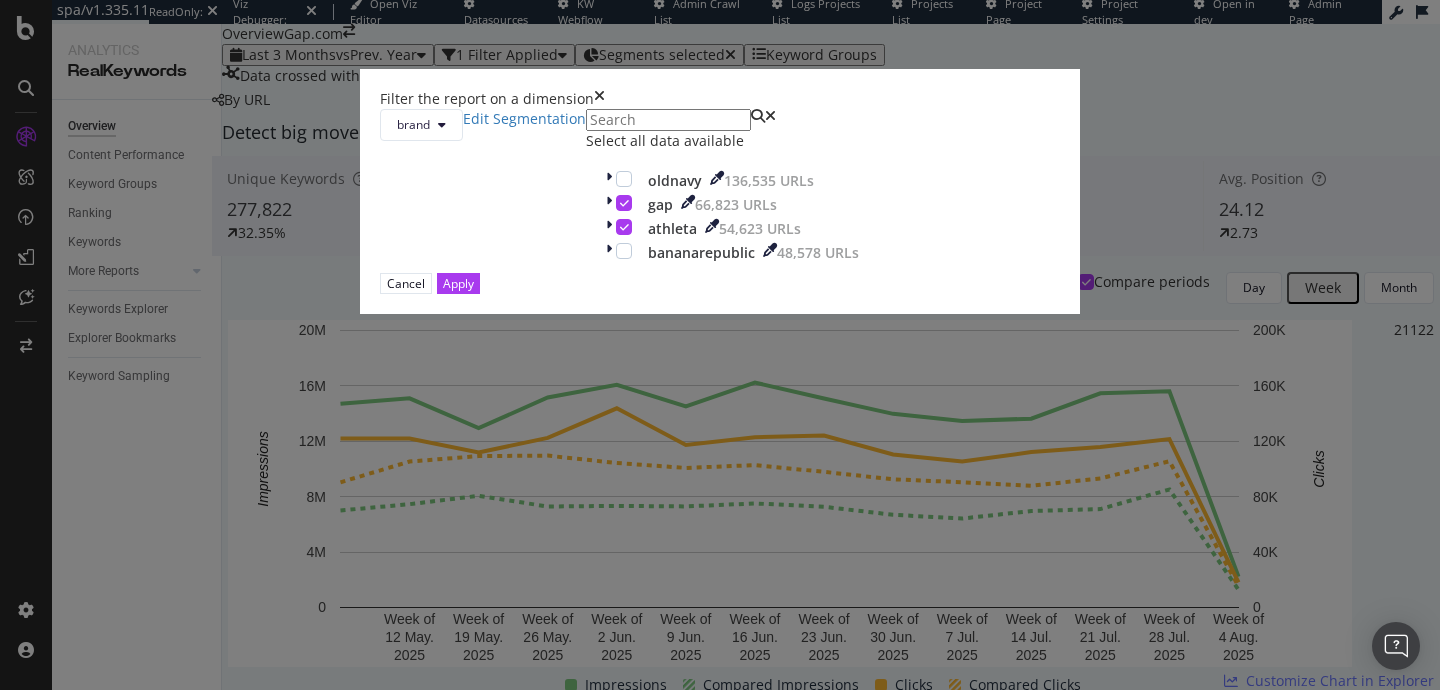 click at bounding box center (599, 99) 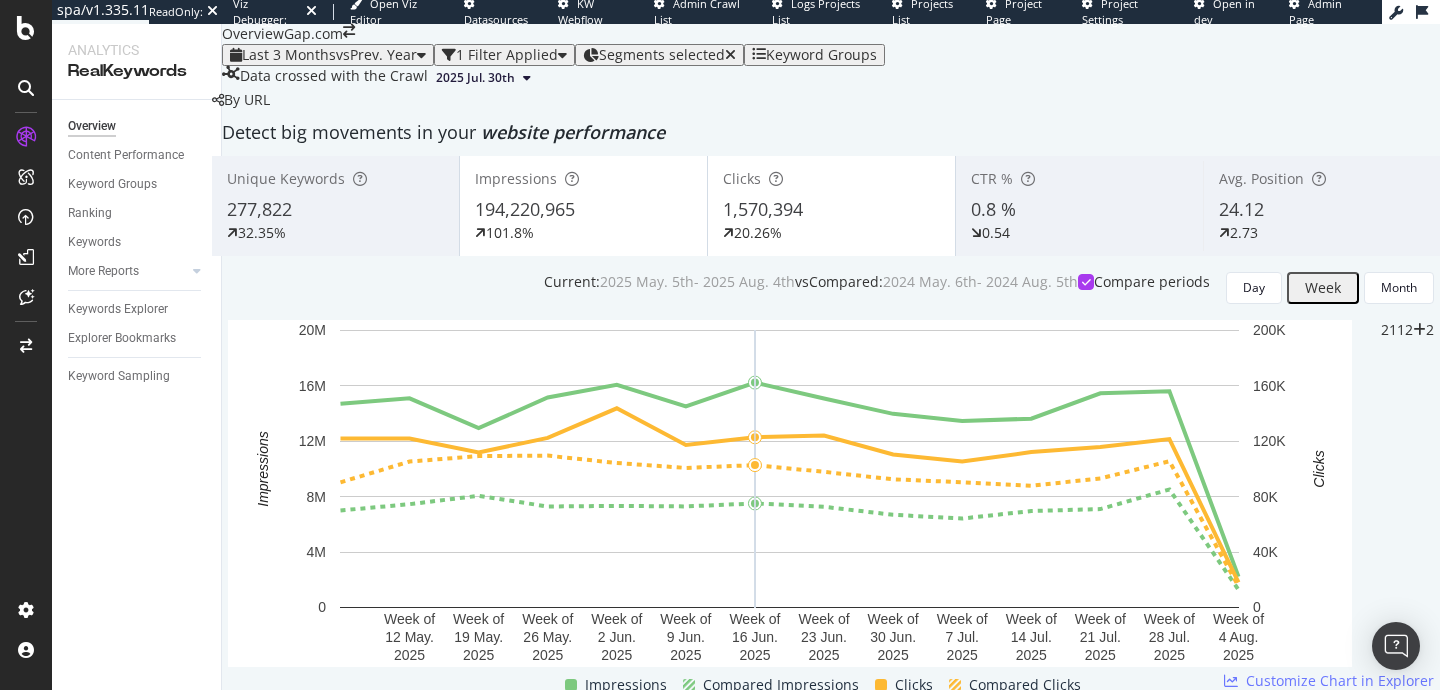 scroll, scrollTop: 51, scrollLeft: 0, axis: vertical 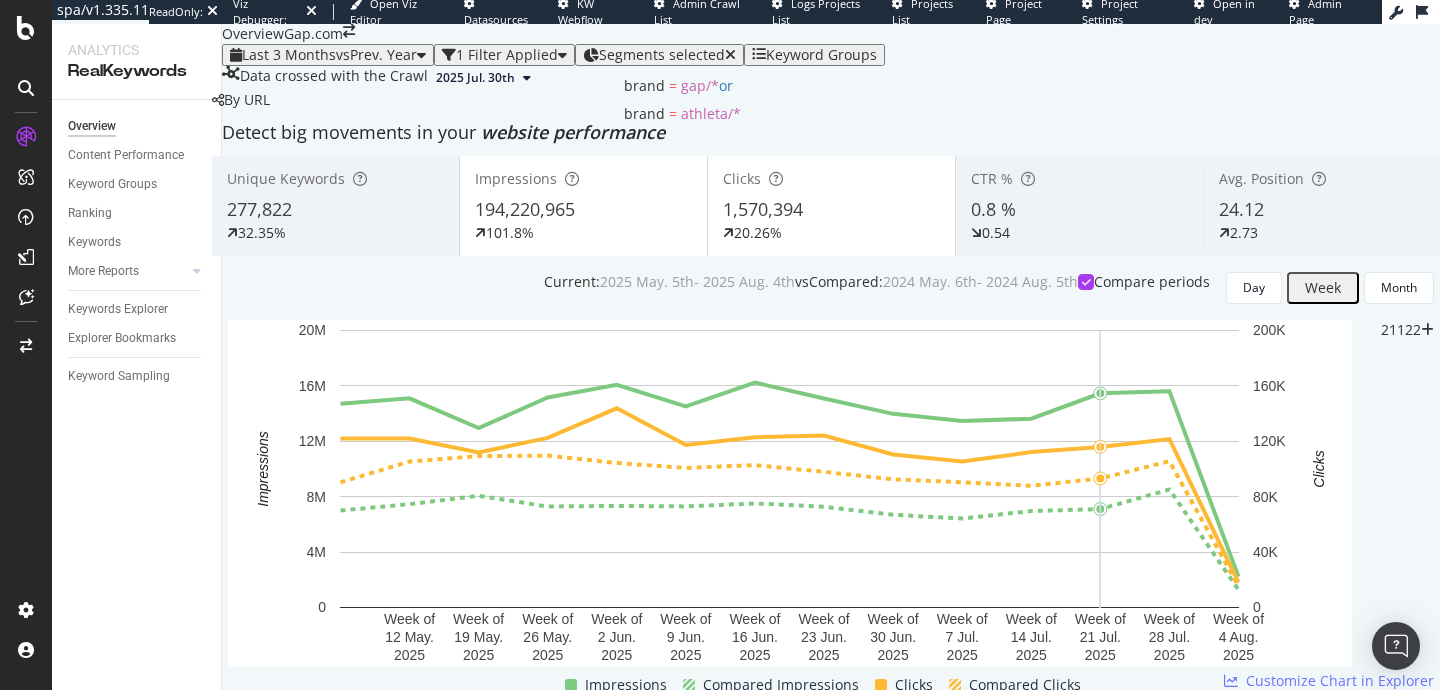 click on "Segments selected" at bounding box center (662, 54) 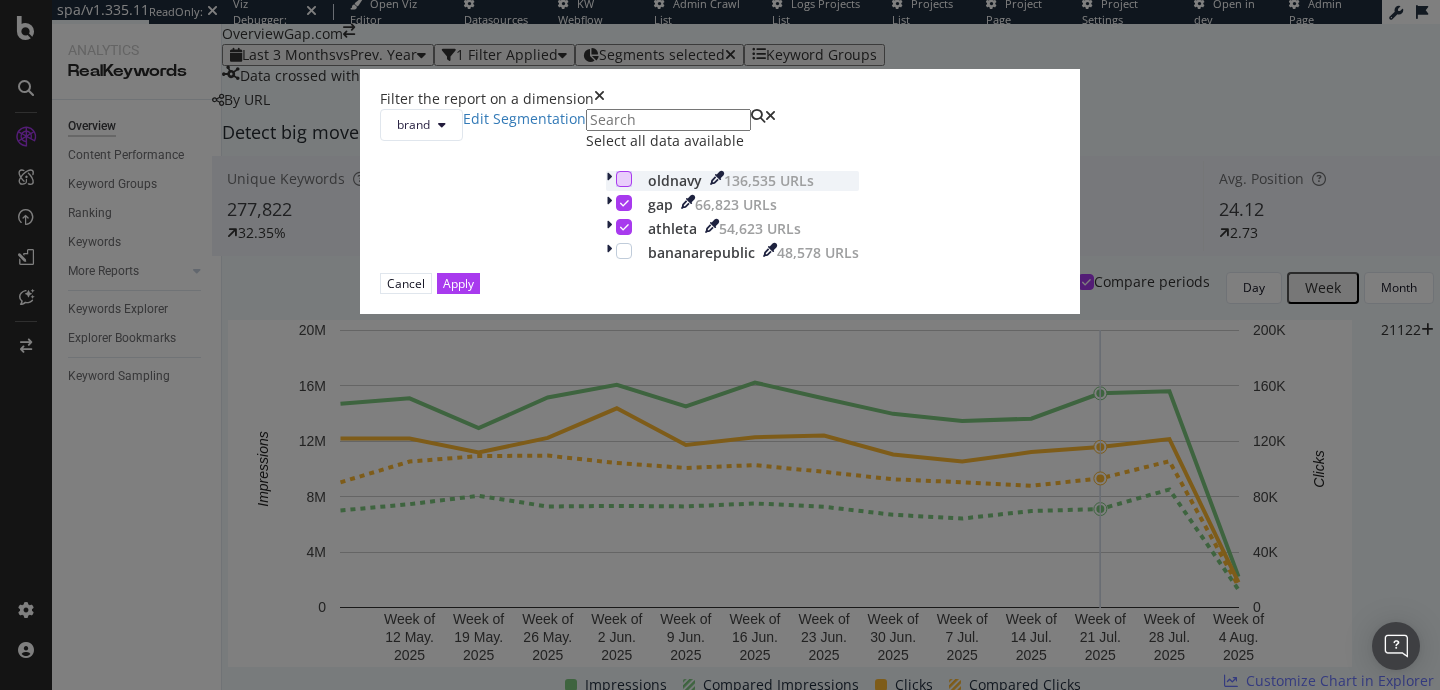 click at bounding box center [624, 179] 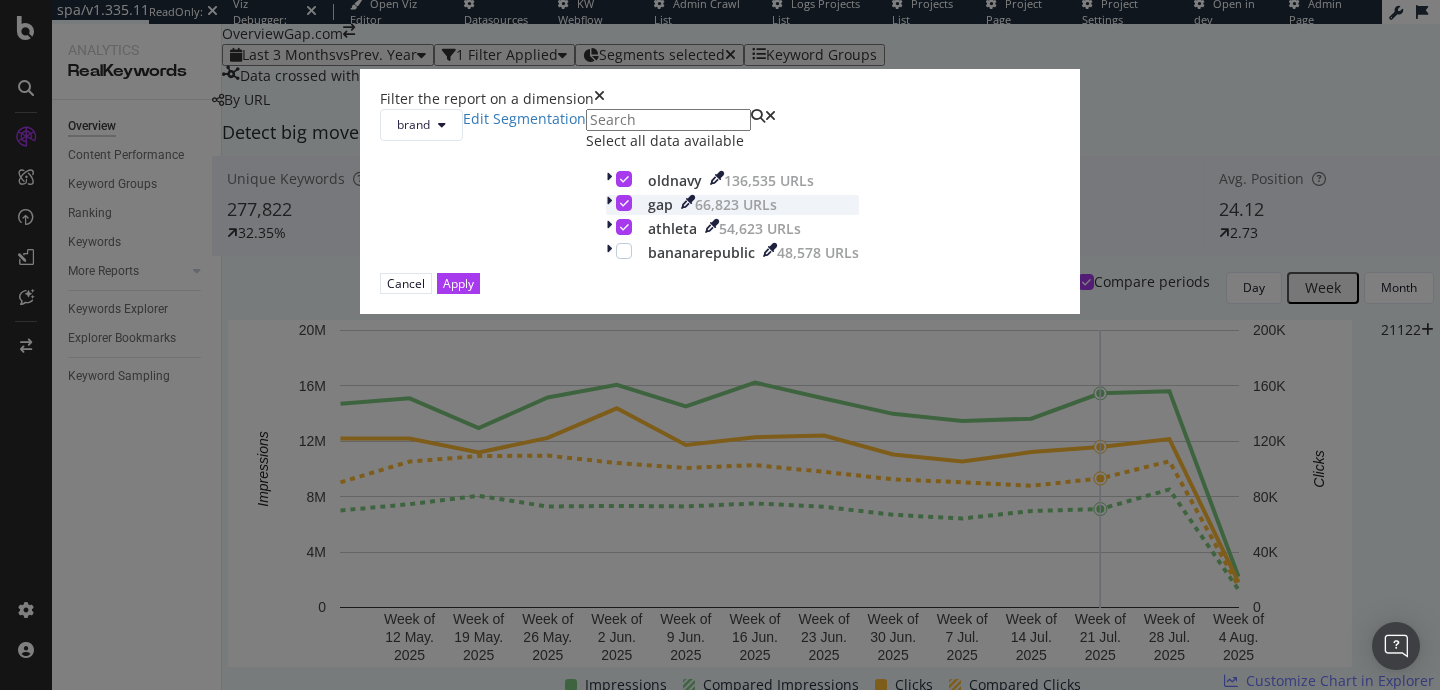 click at bounding box center [624, 203] 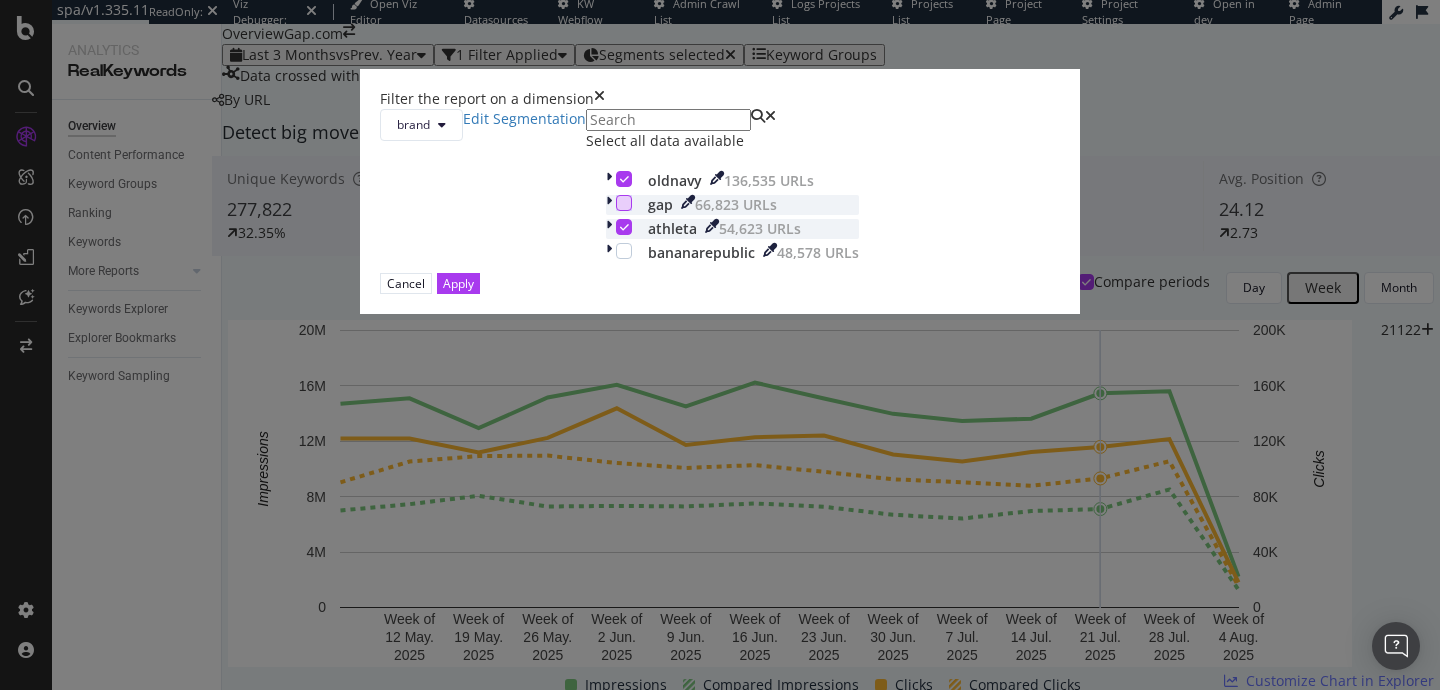 click on "athleta [NUMBER] URLs" at bounding box center (732, 229) 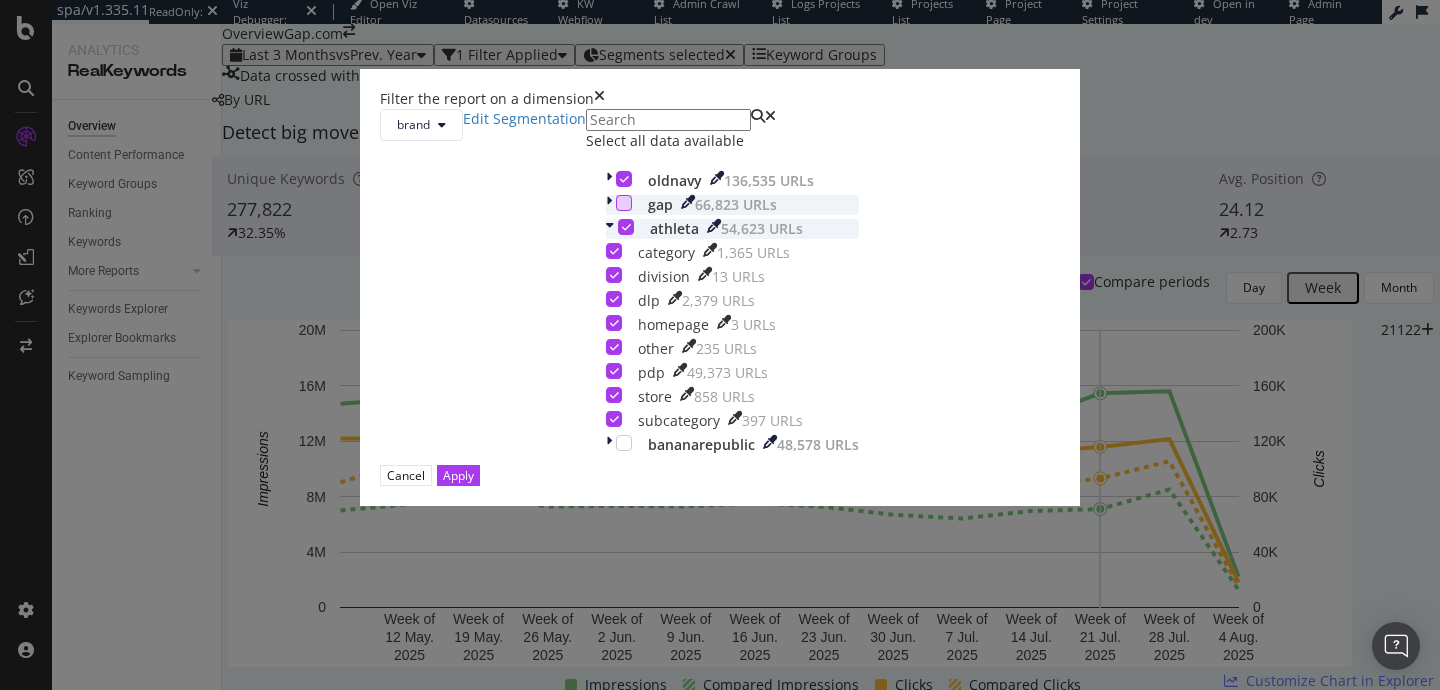 click at bounding box center [626, 227] 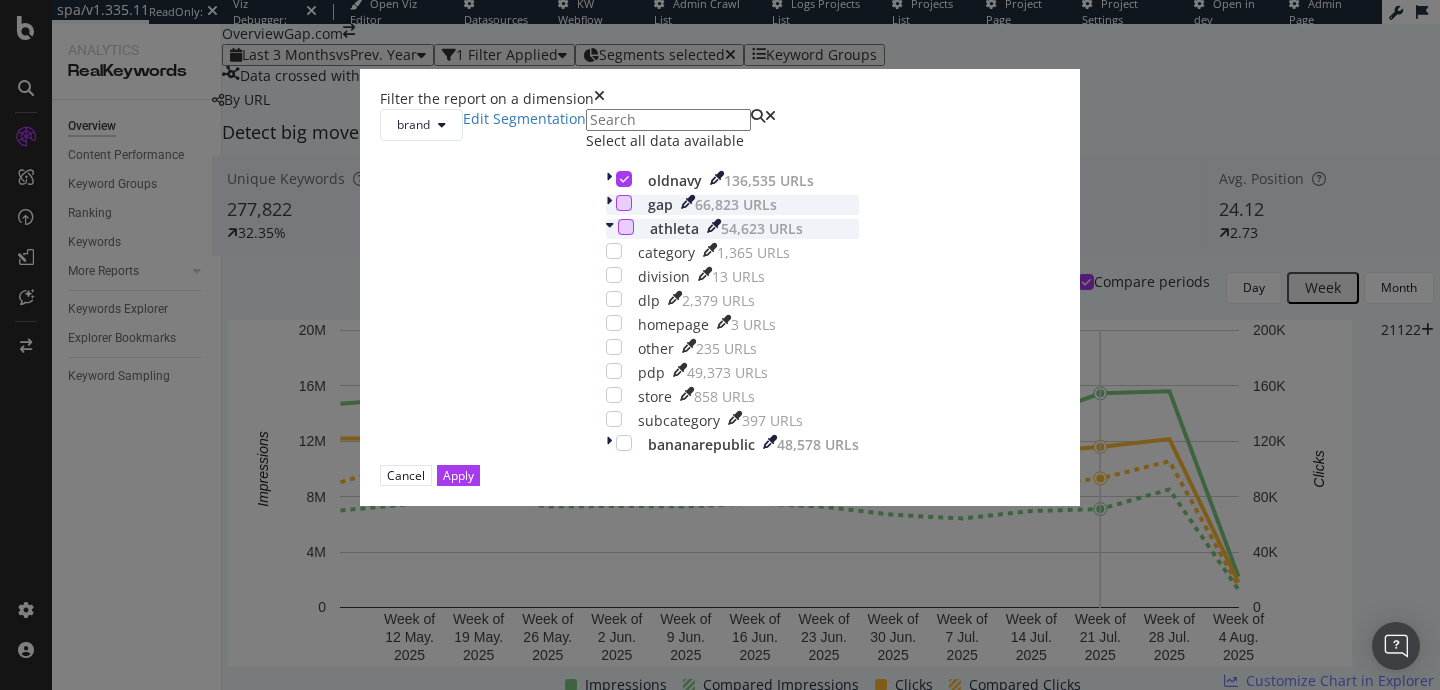 click on "brand Edit Segmentation Select all data available oldnavy [NUMBER] URLs gap [NUMBER] URLs athleta [NUMBER] URLs category [NUMBER] URLs division [NUMBER] URLs dlp [NUMBER] URLs homepage [NUMBER] URLs other [NUMBER] URLs pdp [NUMBER] URLs store [NUMBER] URLs subcategory [NUMBER] URLs bananarepublic [NUMBER] URLs" at bounding box center (720, 287) 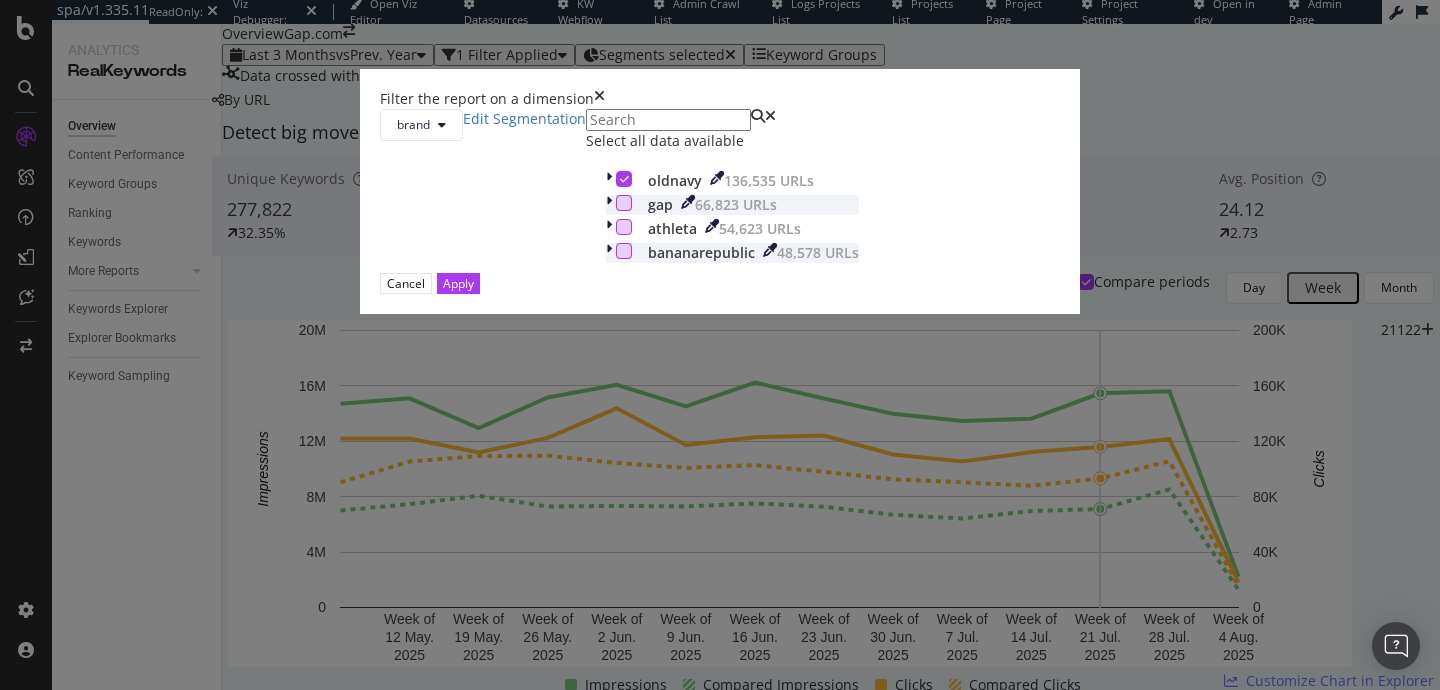click at bounding box center (624, 251) 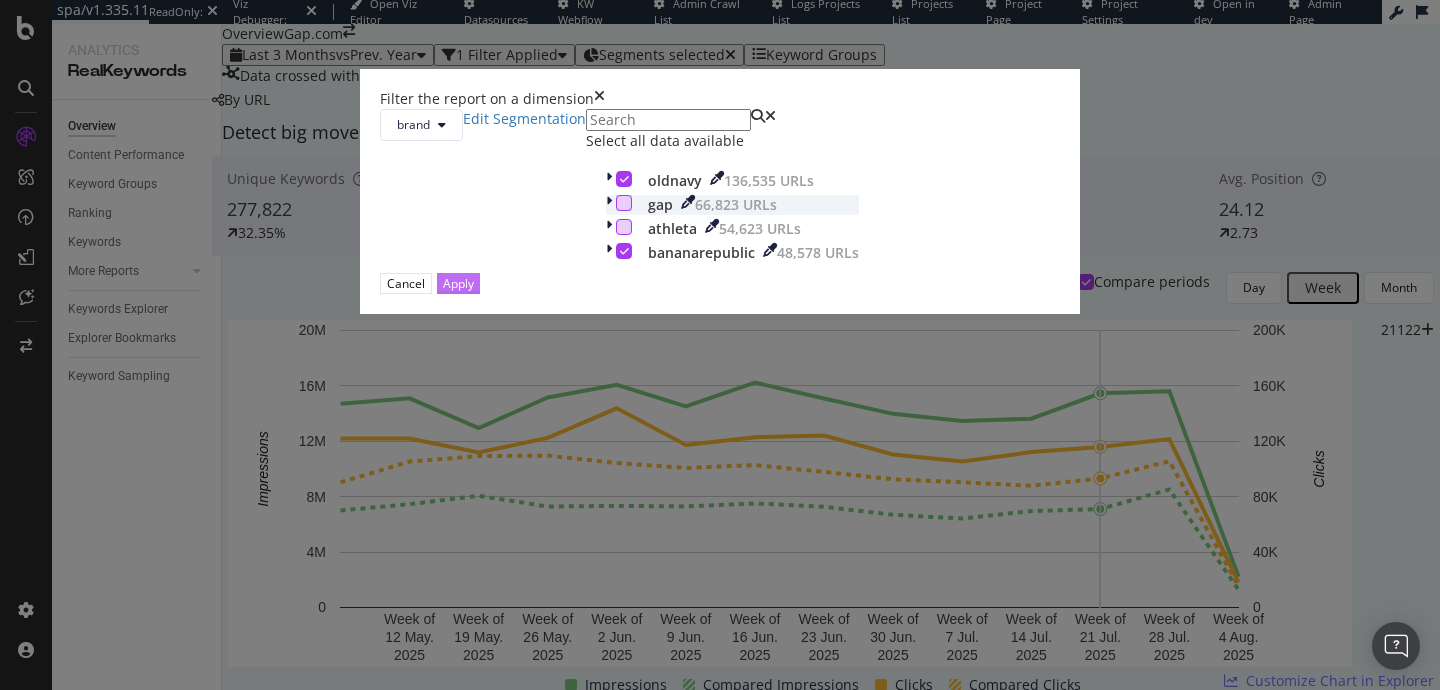click on "Apply" at bounding box center (458, 283) 